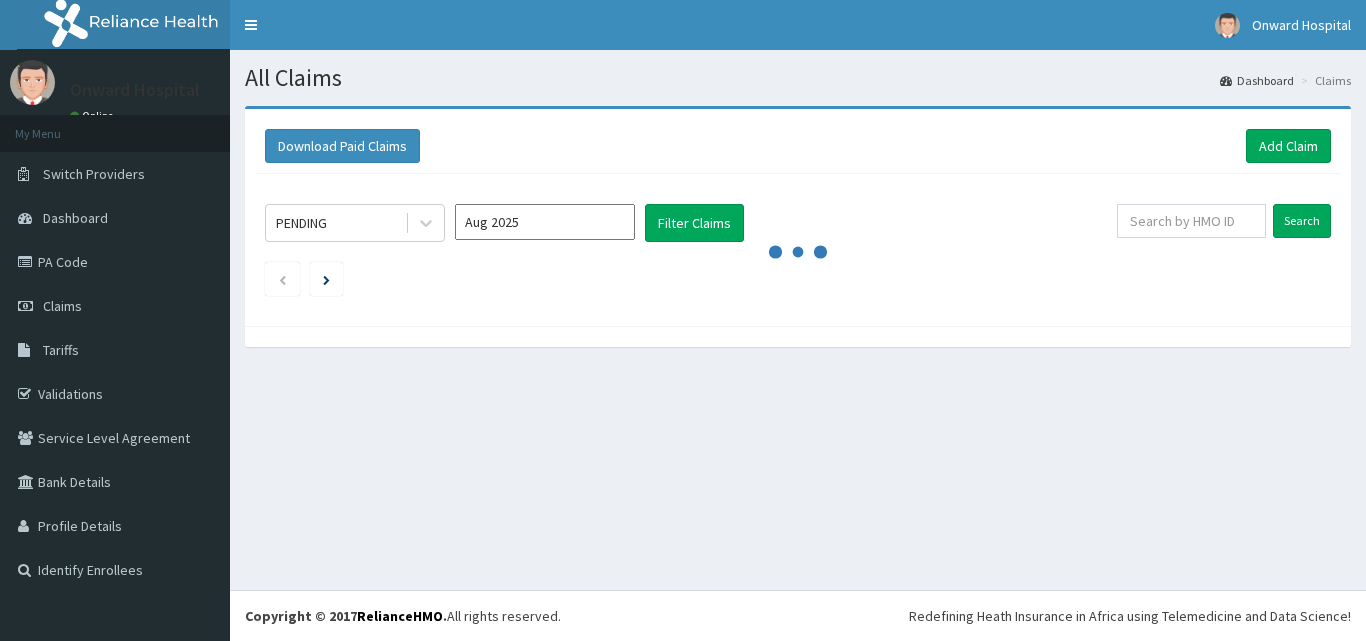 scroll, scrollTop: 0, scrollLeft: 0, axis: both 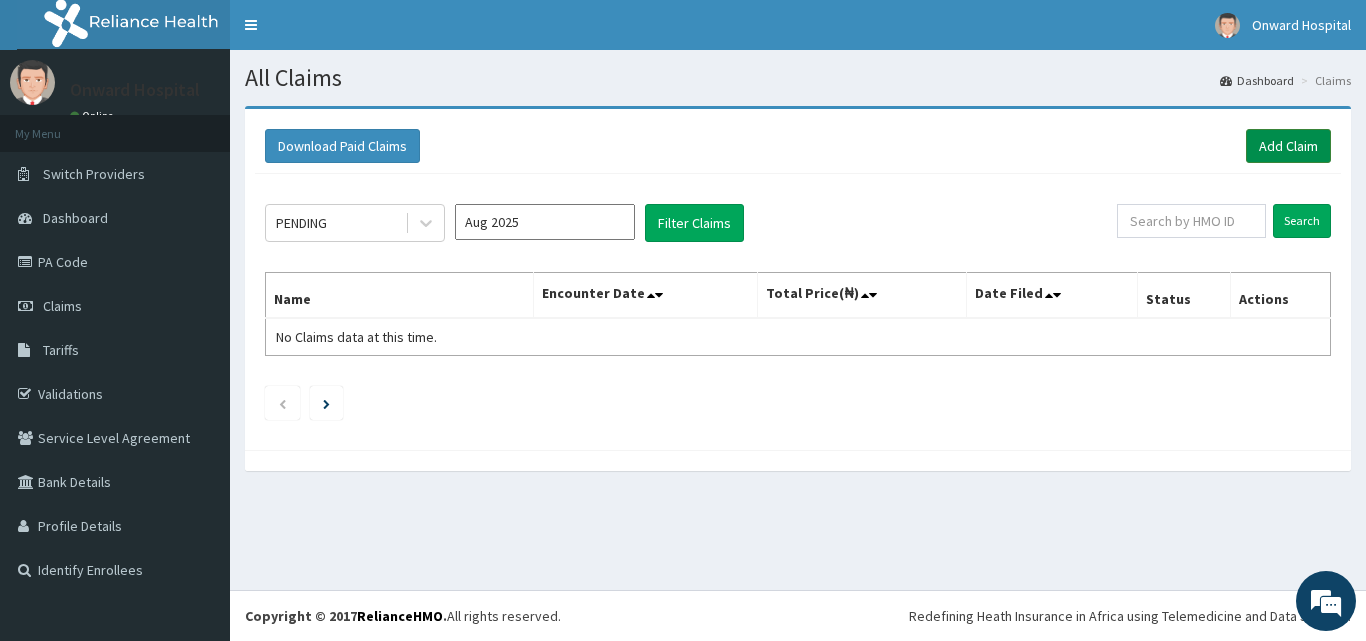 click on "Add Claim" at bounding box center [1288, 146] 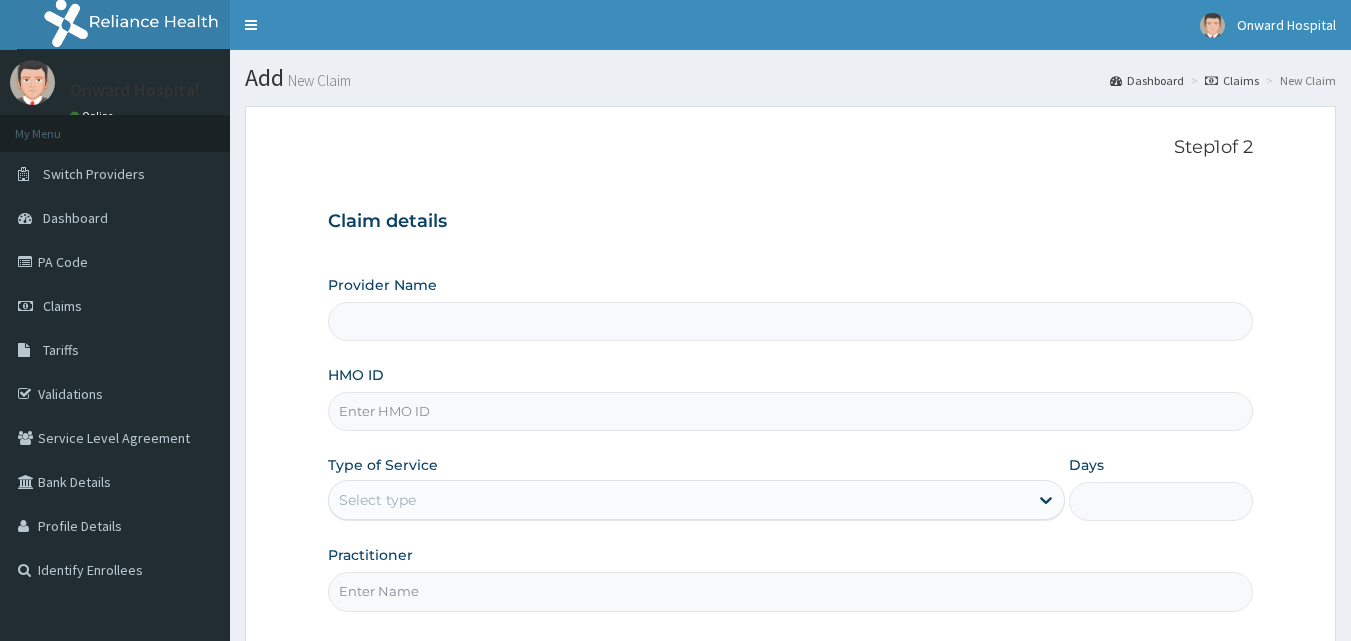 scroll, scrollTop: 0, scrollLeft: 0, axis: both 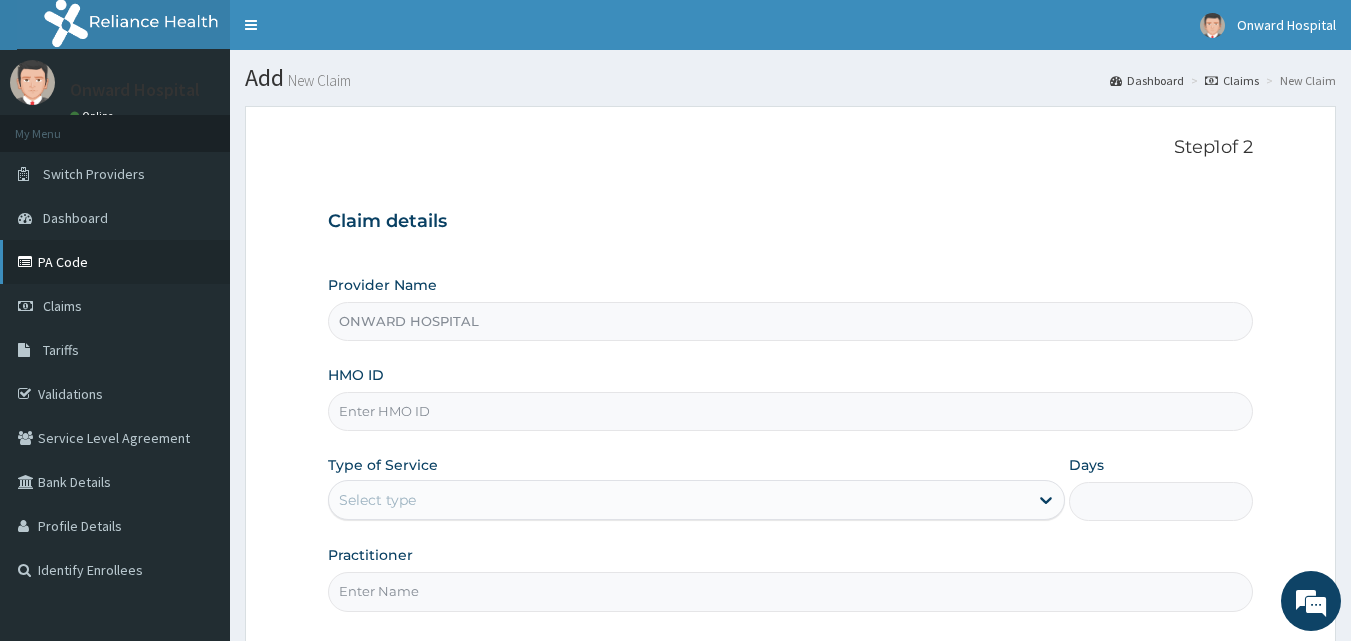 click on "PA Code" at bounding box center [115, 262] 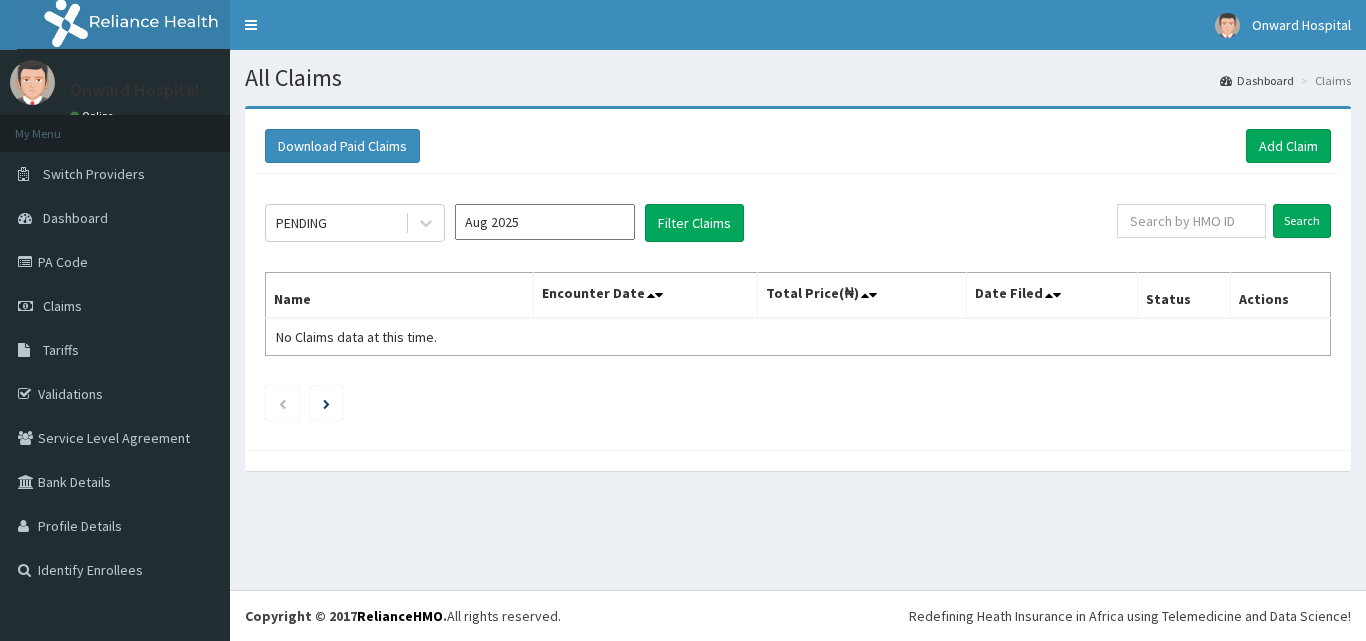 scroll, scrollTop: 0, scrollLeft: 0, axis: both 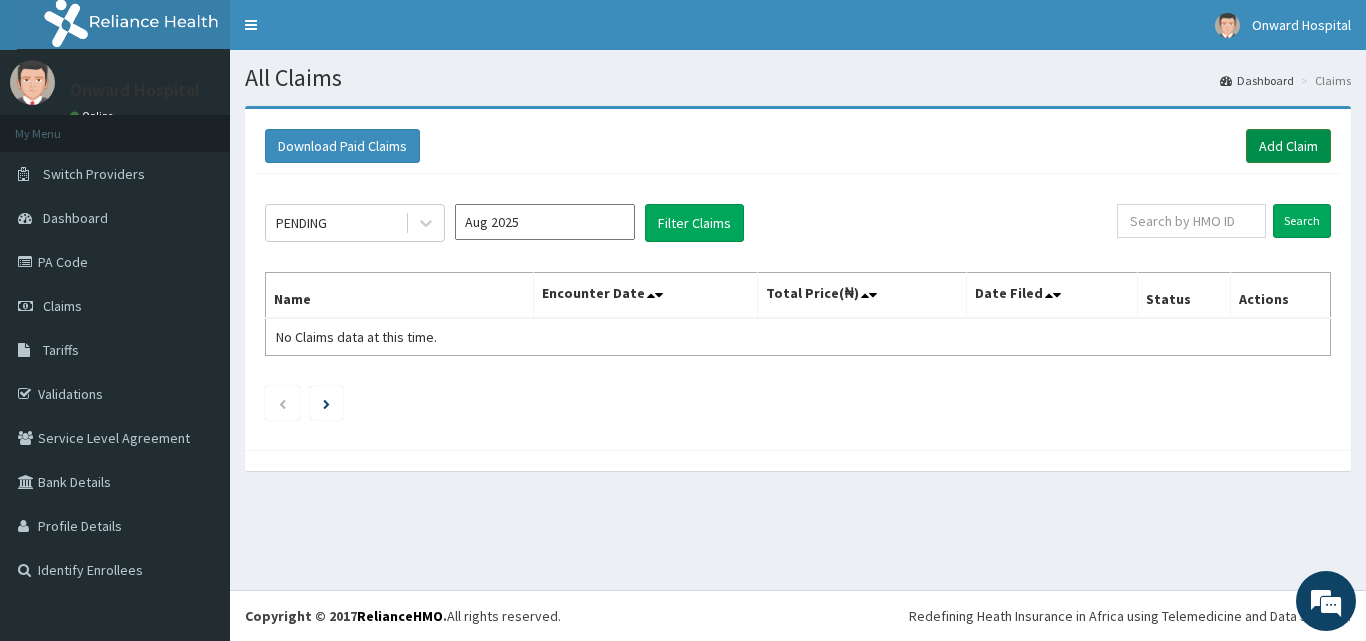 click on "Add Claim" at bounding box center (1288, 146) 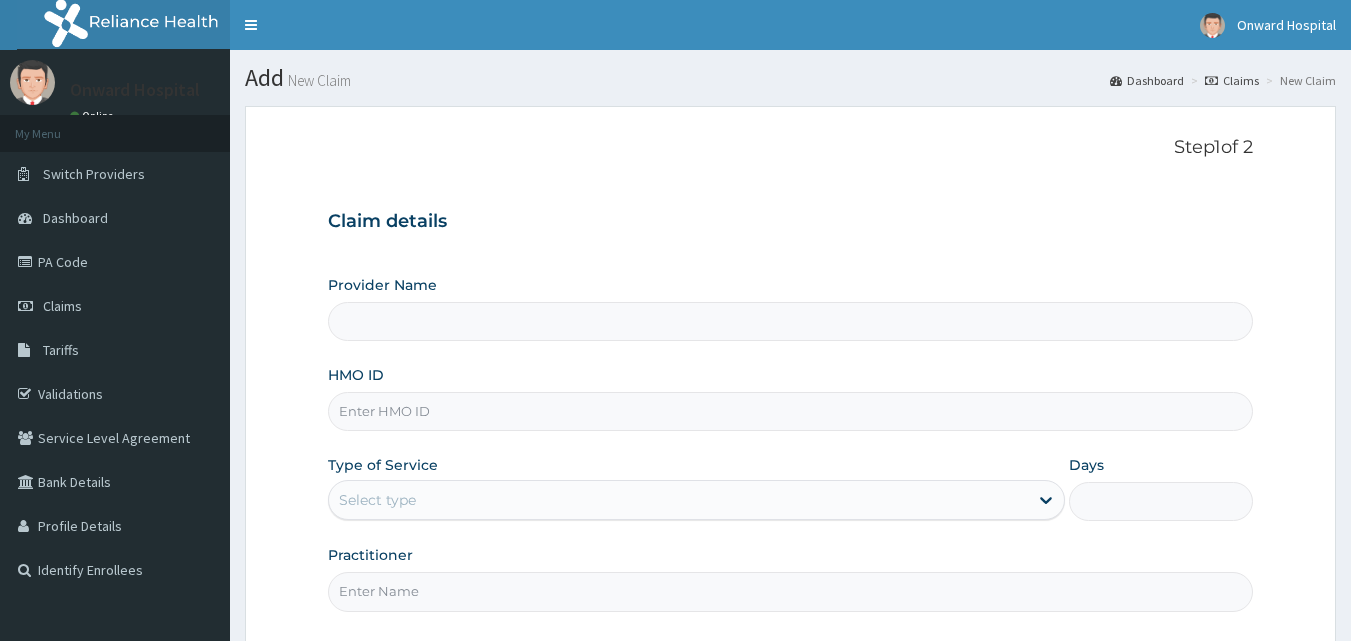 scroll, scrollTop: 0, scrollLeft: 0, axis: both 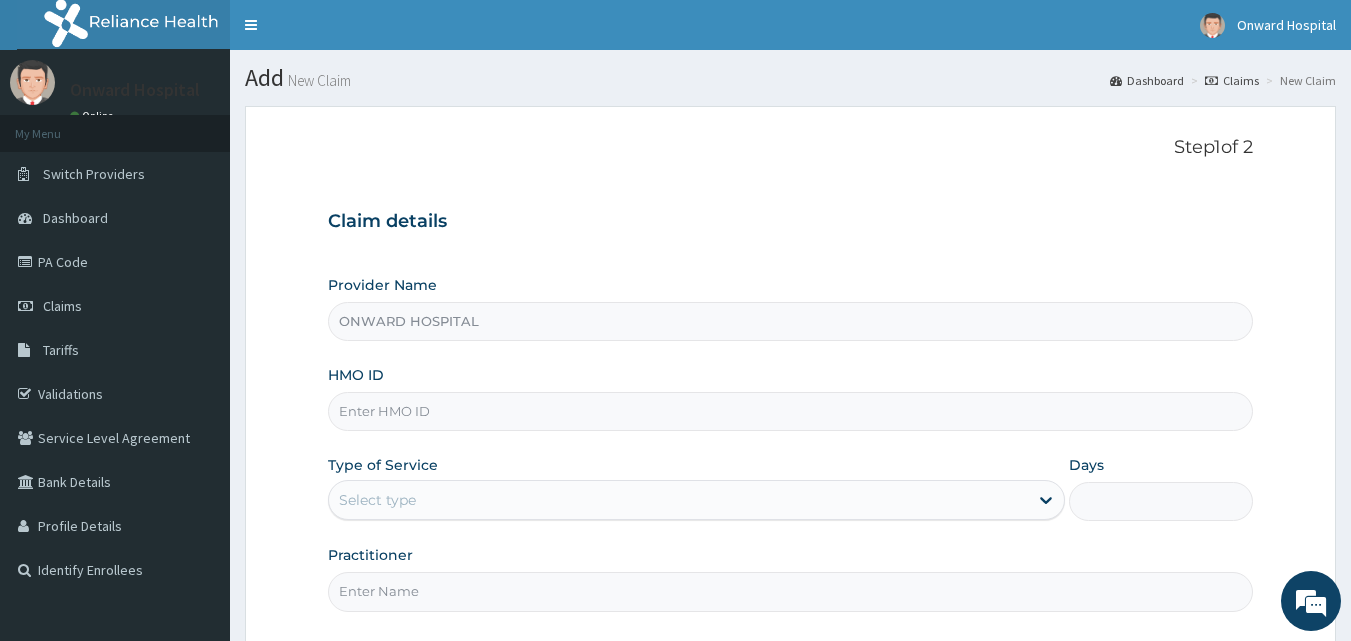 click on "HMO ID" at bounding box center [791, 411] 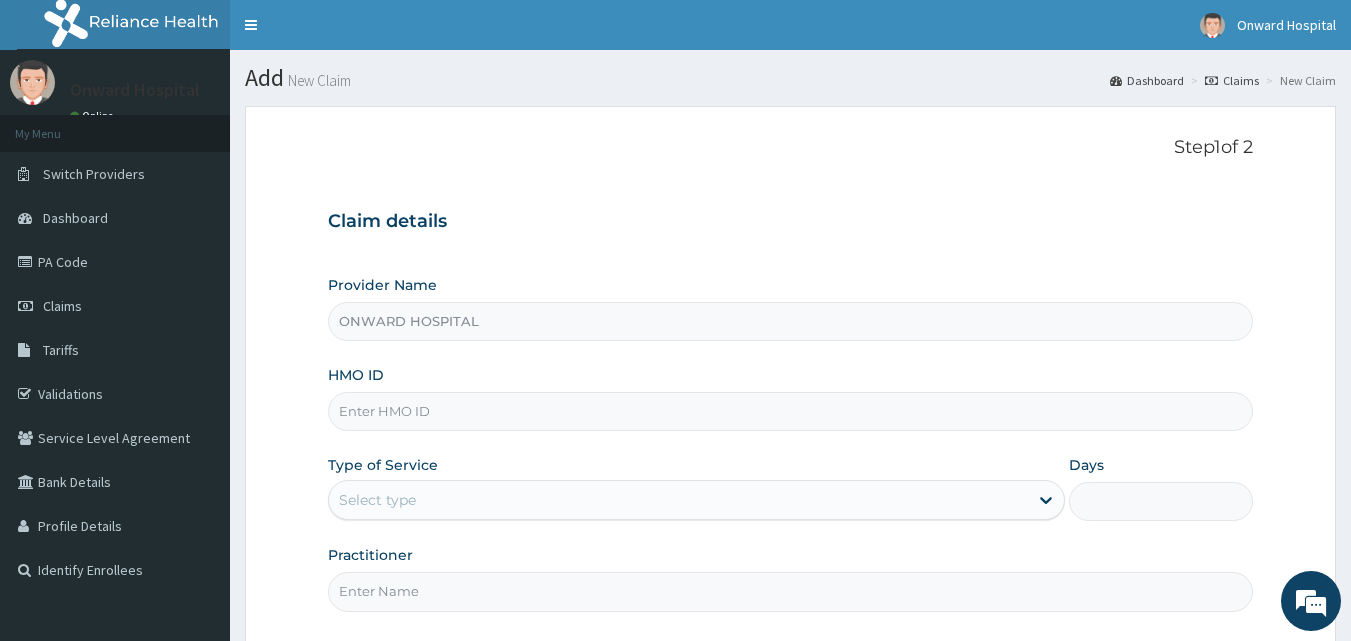 scroll, scrollTop: 0, scrollLeft: 0, axis: both 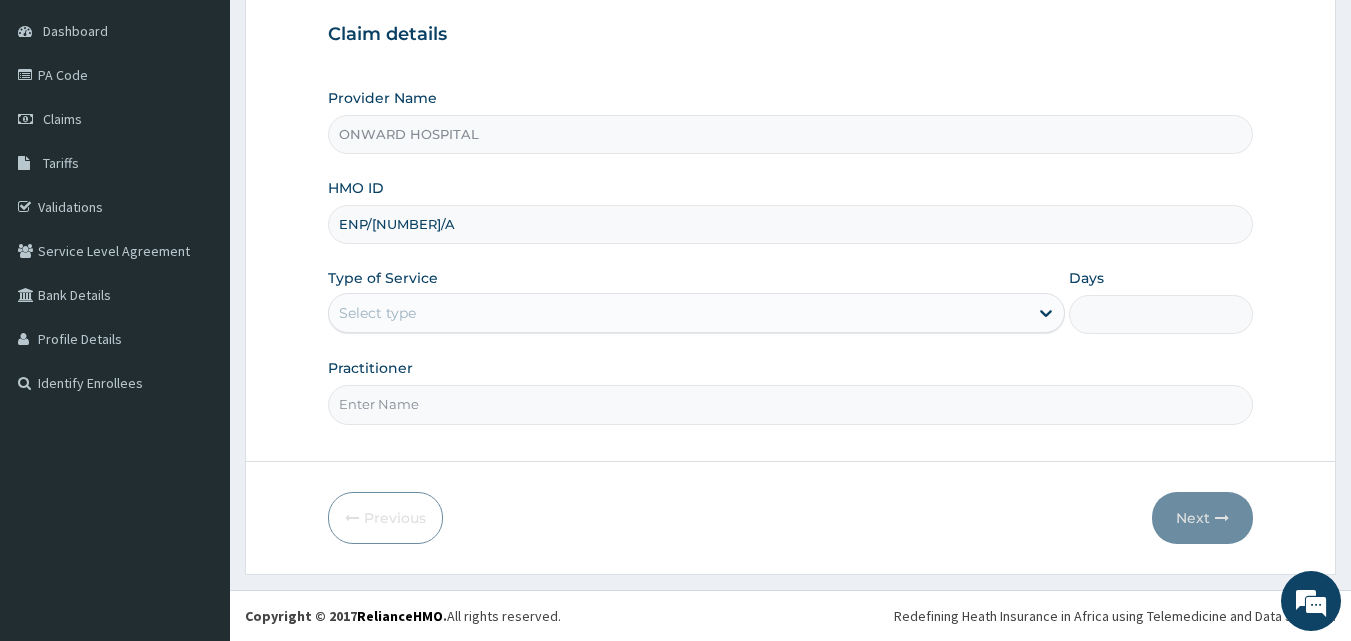 type on "ENP/[NUMBER]/A" 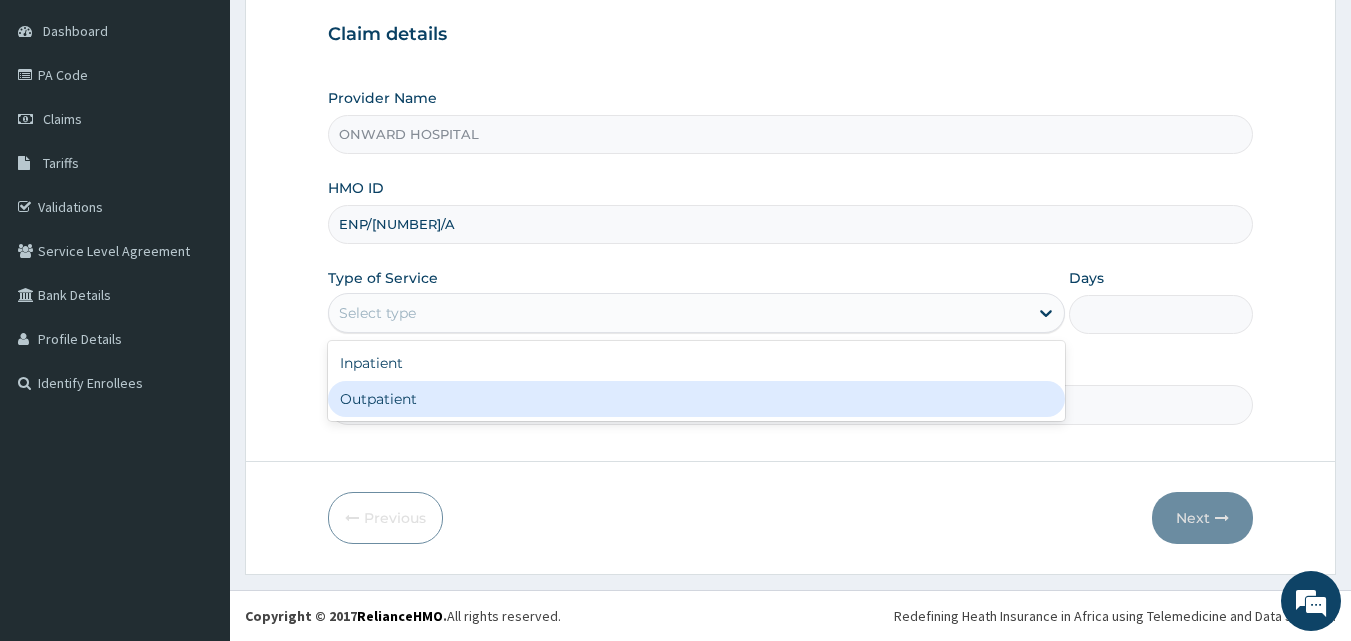 click on "Outpatient" at bounding box center [696, 399] 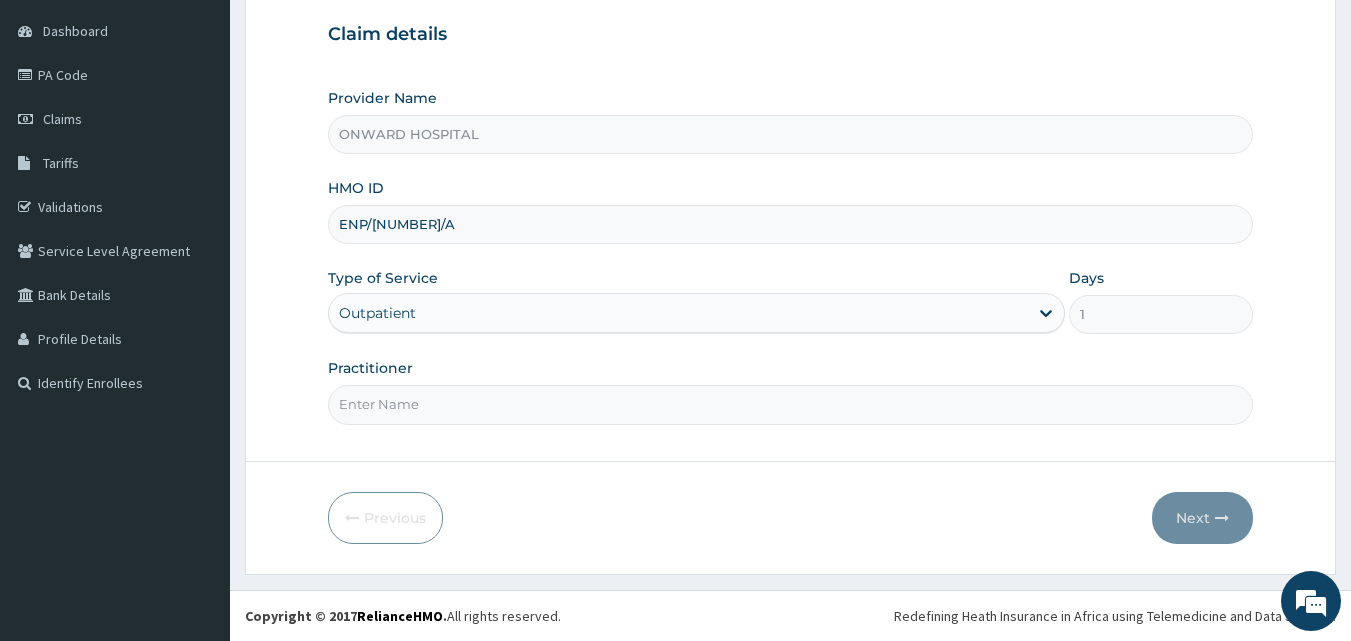 drag, startPoint x: 405, startPoint y: 393, endPoint x: 415, endPoint y: 404, distance: 14.866069 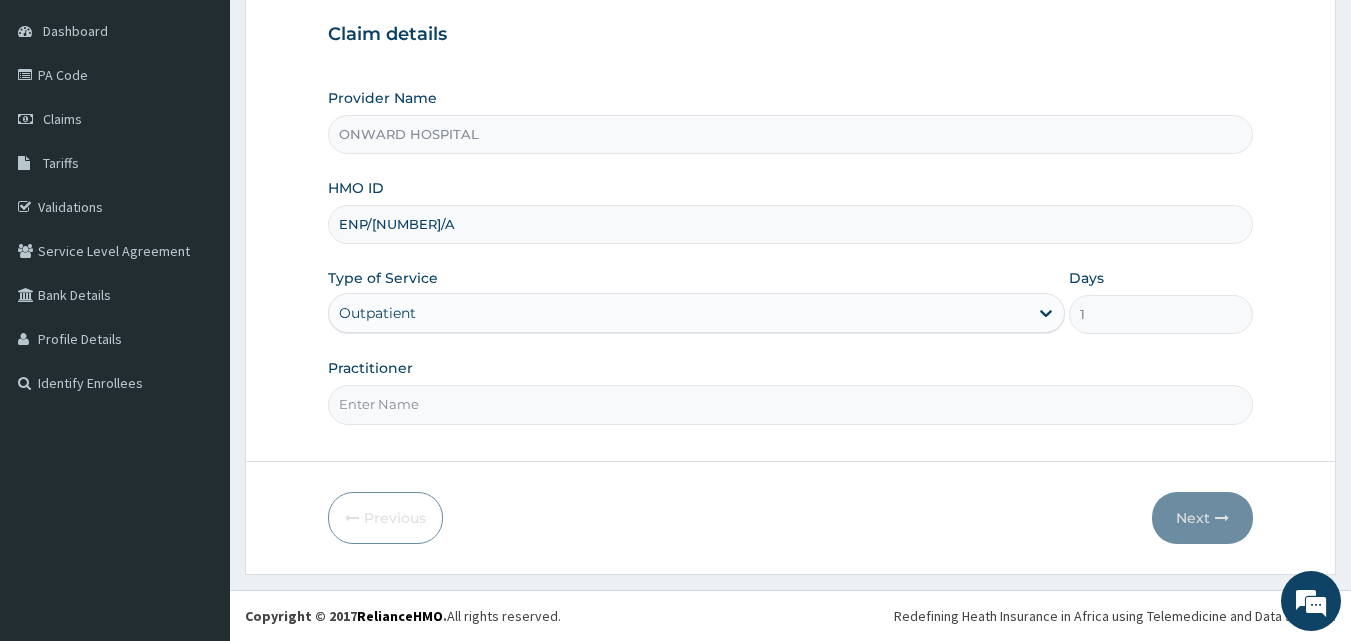type on "DR [LAST]" 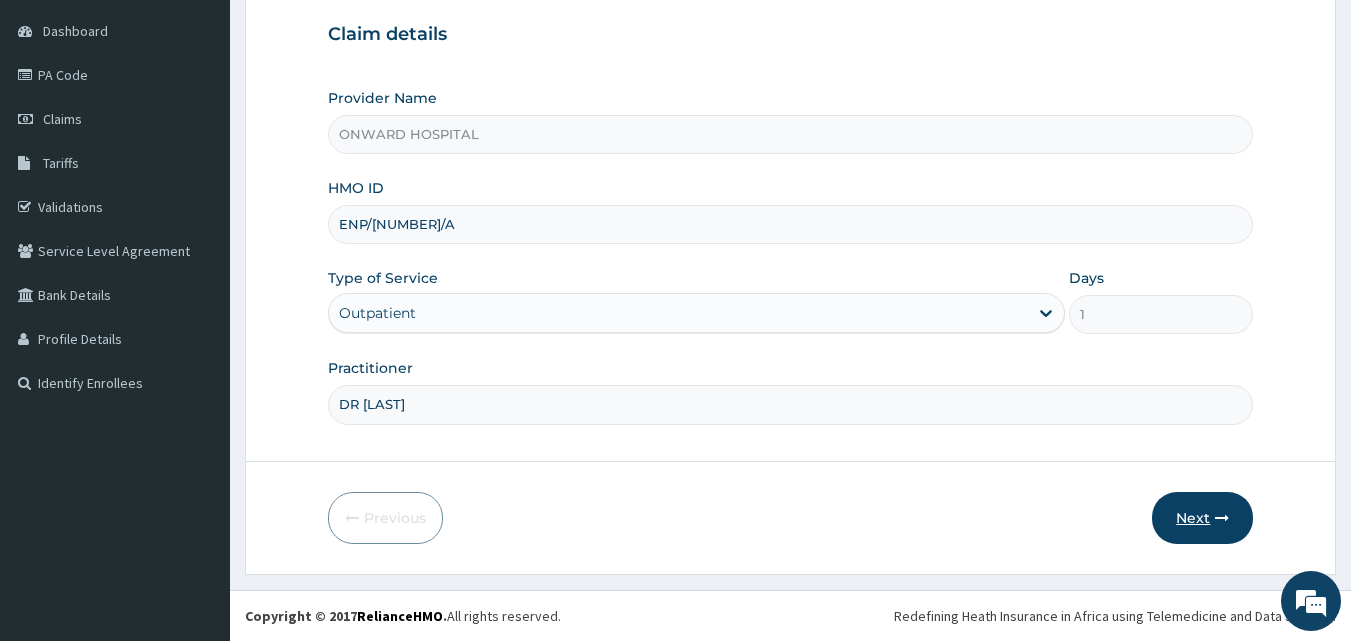 click on "Next" at bounding box center [1202, 518] 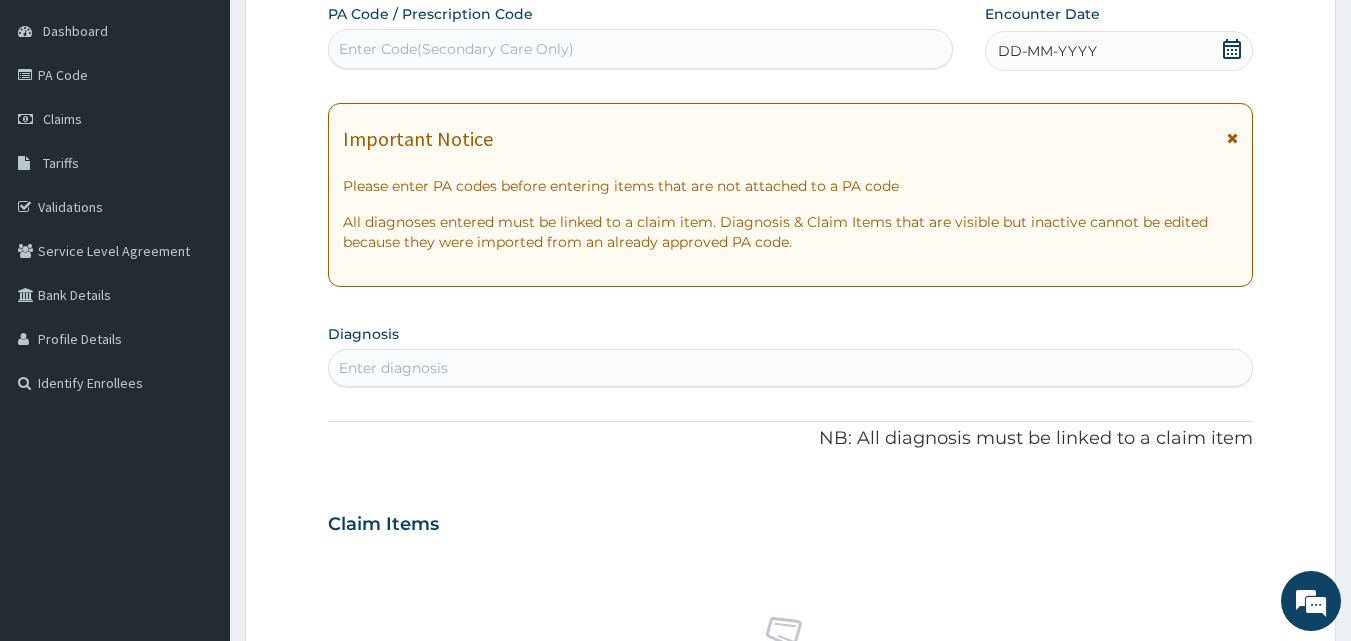 click on "DD-MM-YYYY" at bounding box center (1119, 51) 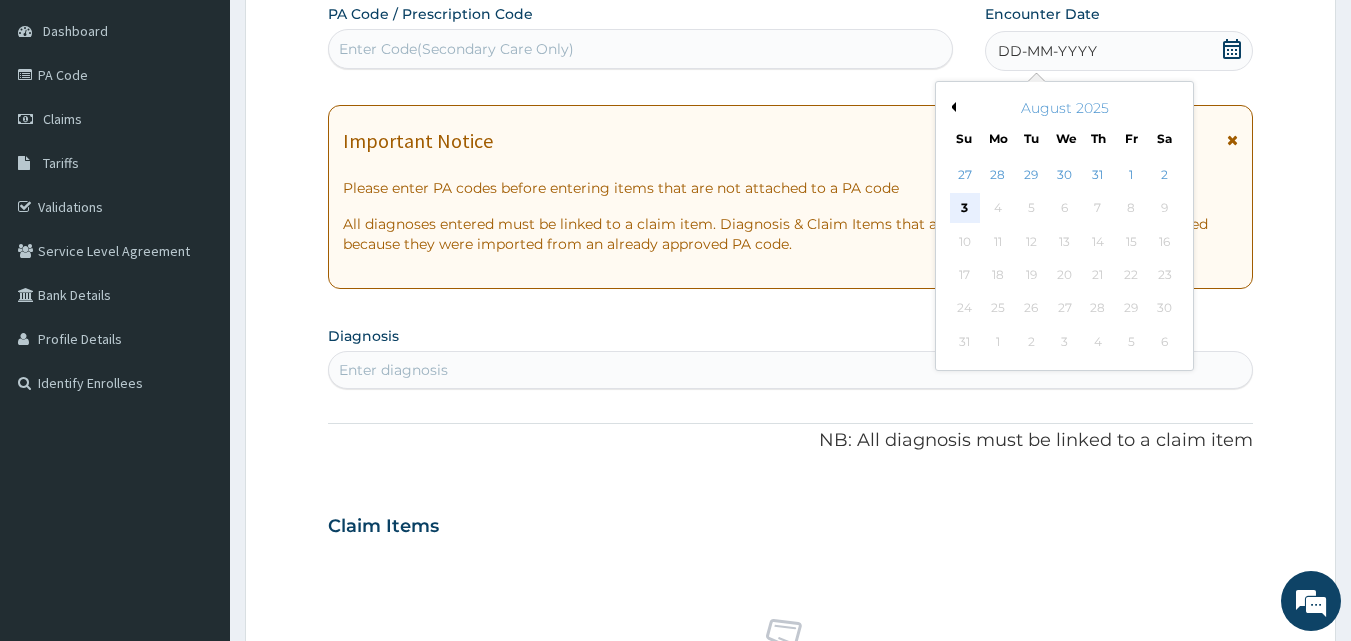 click on "3" at bounding box center [965, 209] 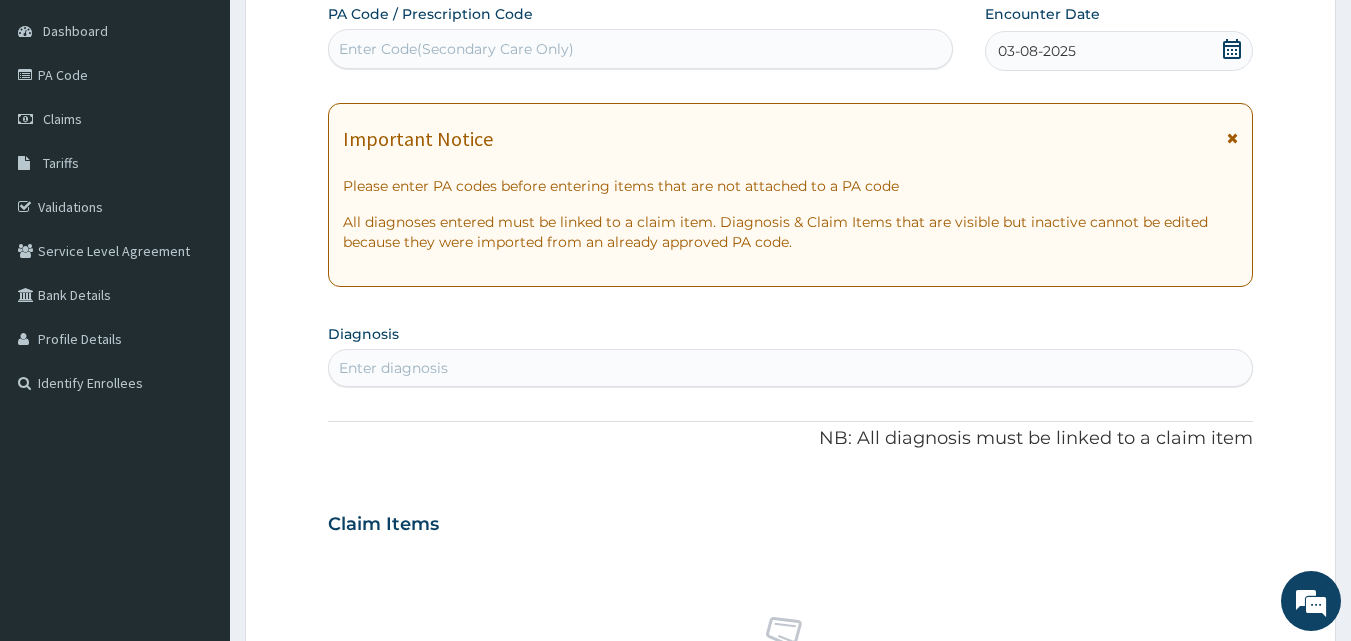 click on "Enter diagnosis" at bounding box center [791, 368] 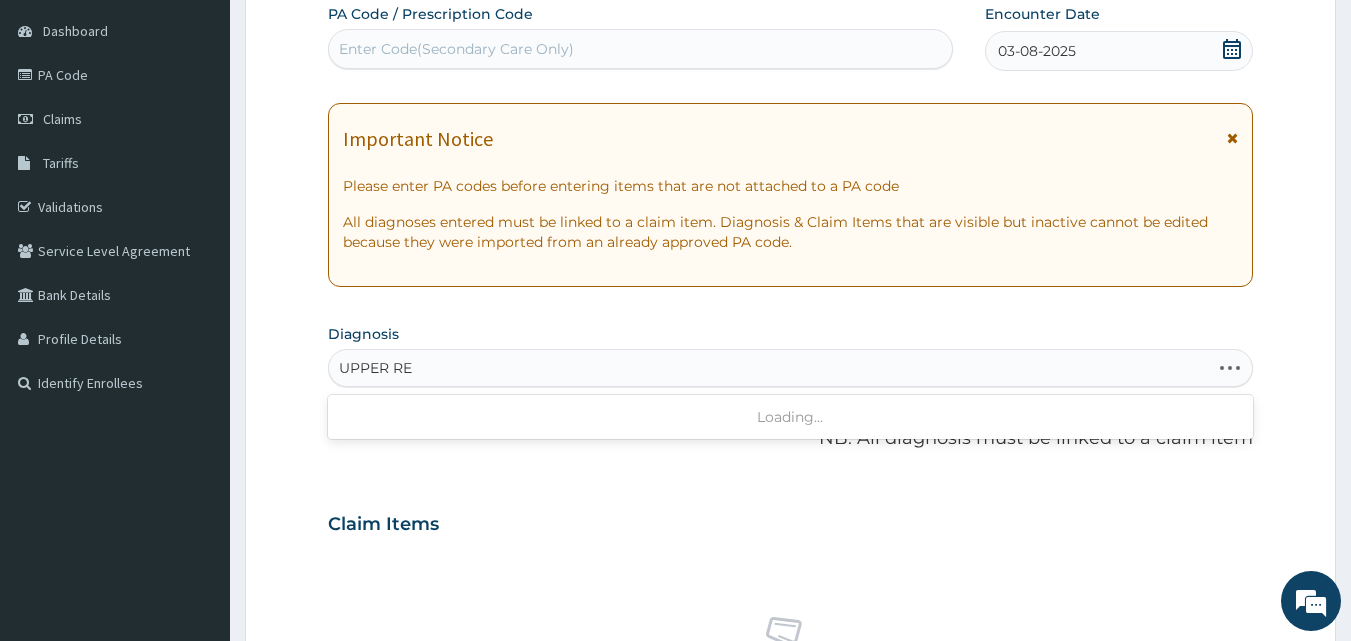 type on "UPPER RES" 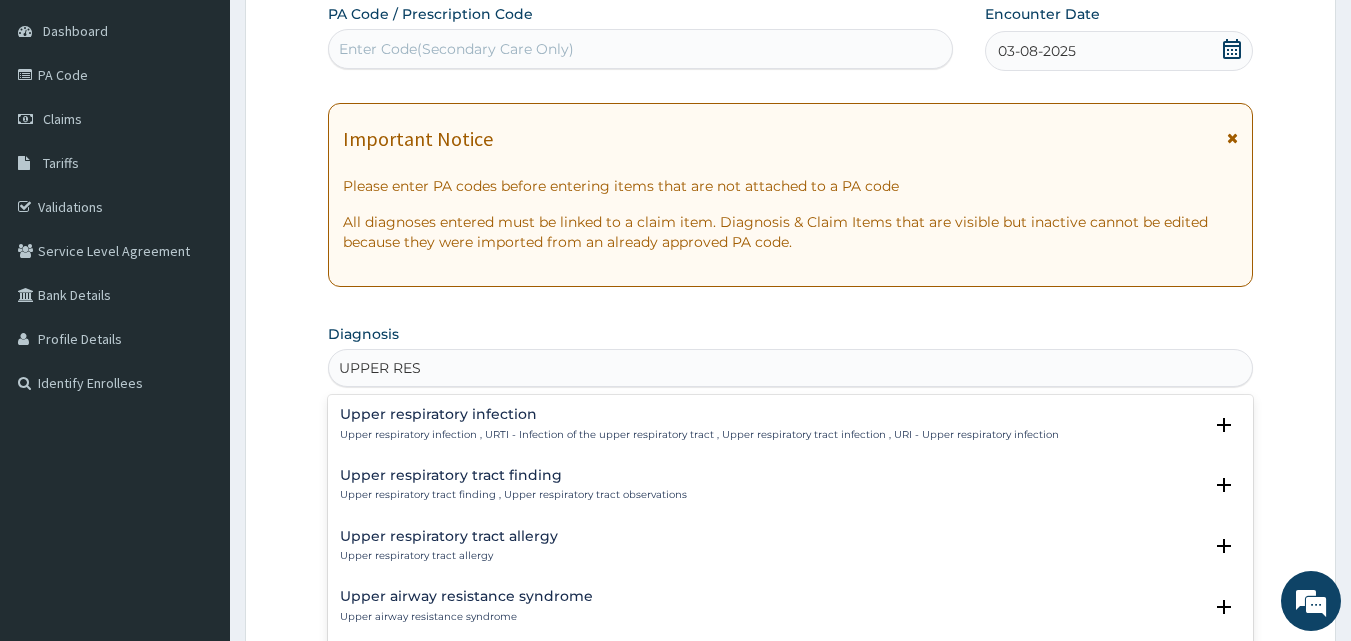click on "Upper respiratory infection" at bounding box center (699, 414) 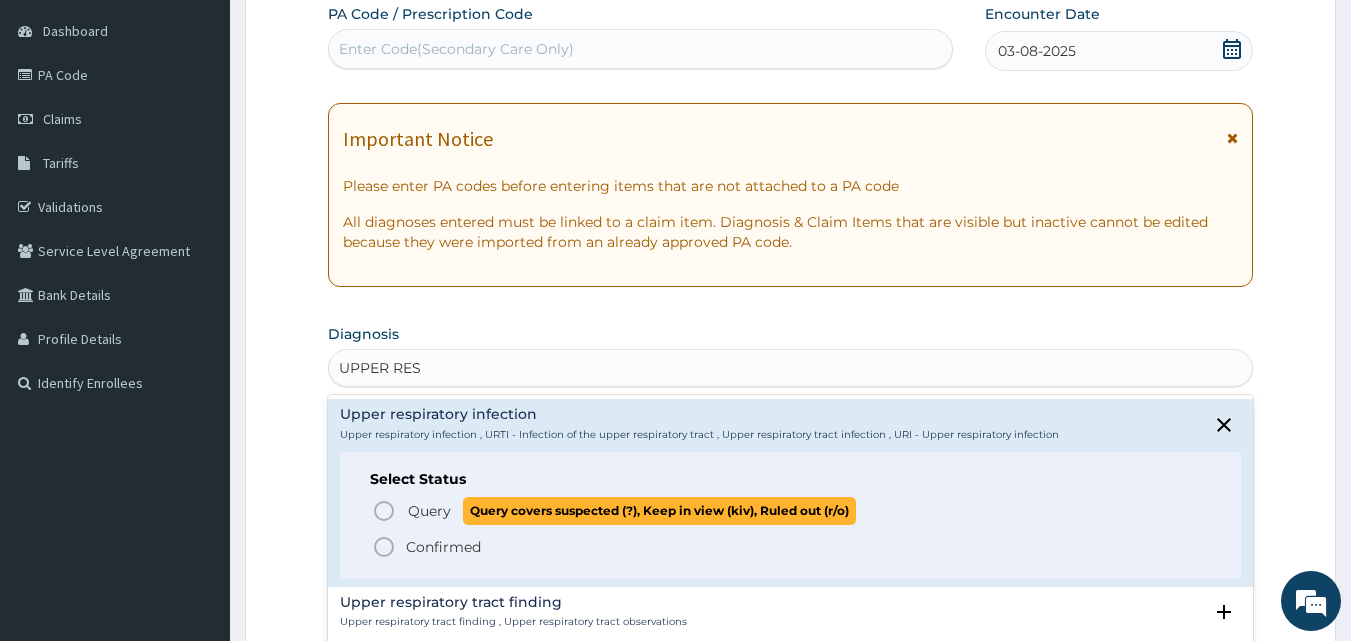 click 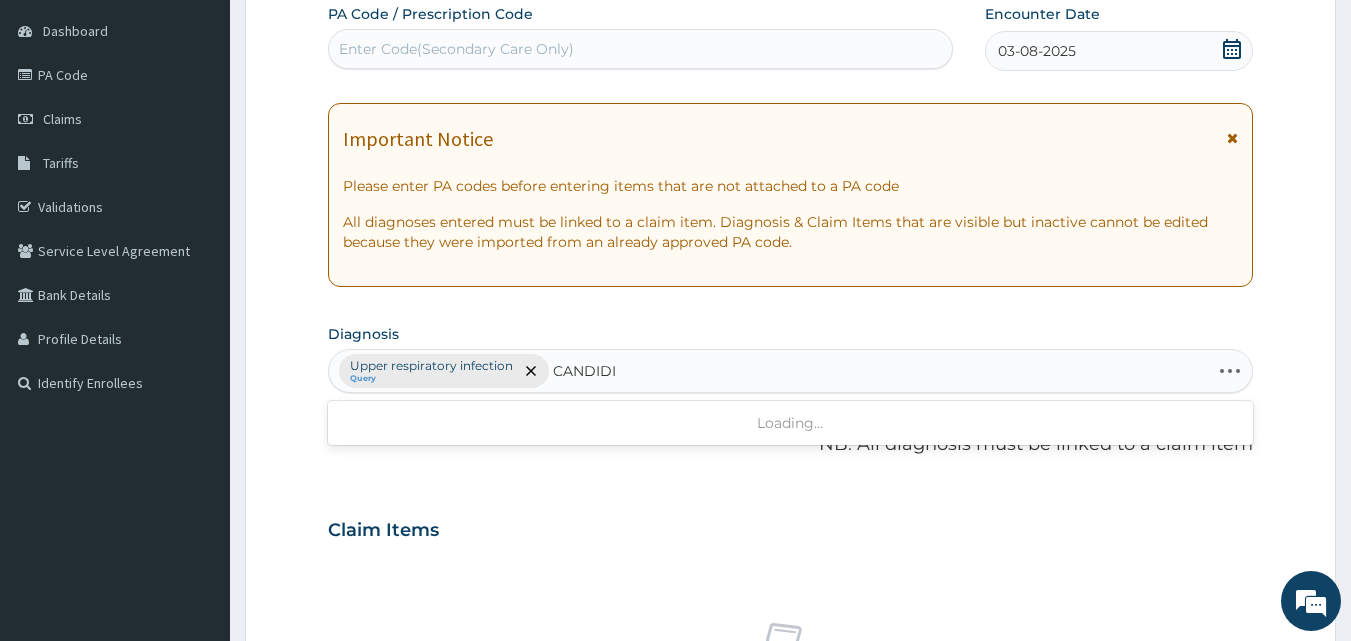 type on "CANDIDIA" 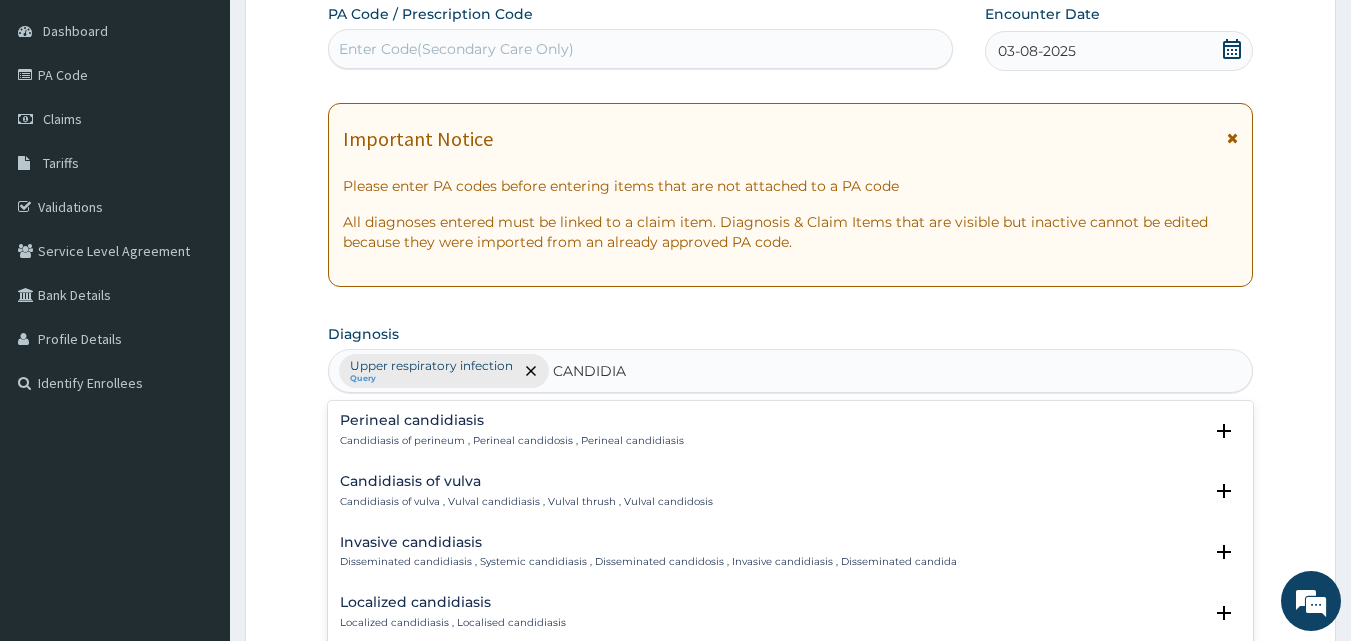 scroll, scrollTop: 1100, scrollLeft: 0, axis: vertical 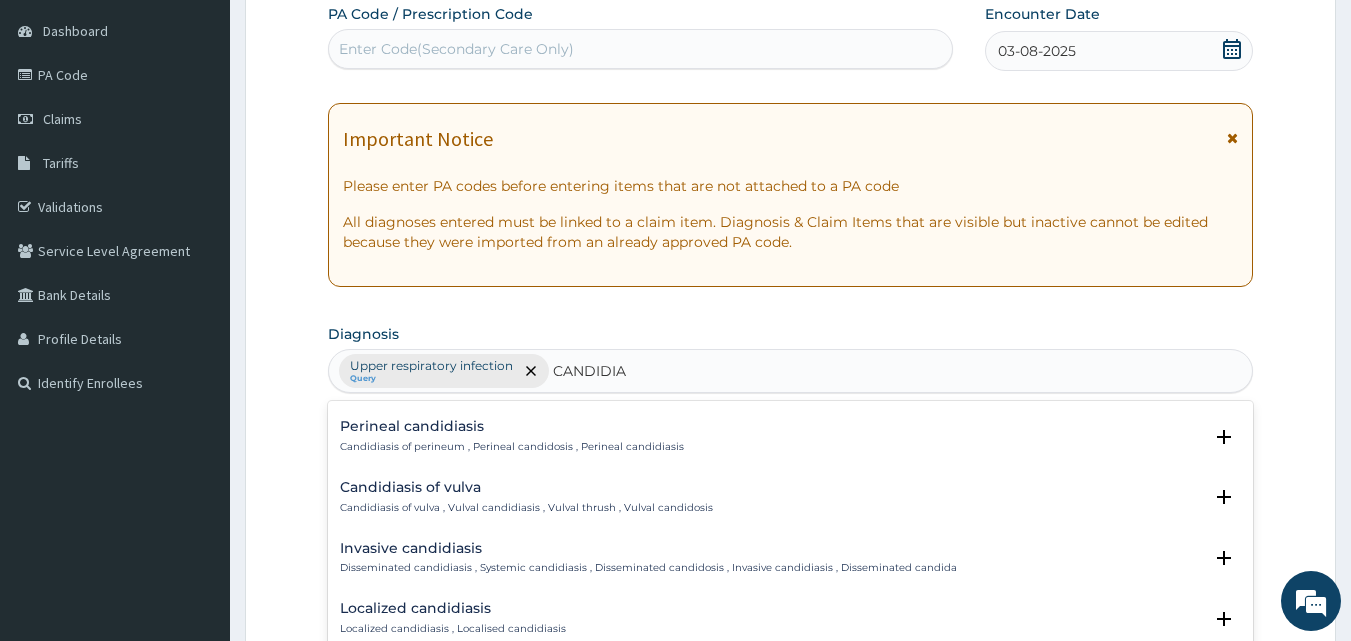 click on "Candidiasis of vulva" at bounding box center (526, 487) 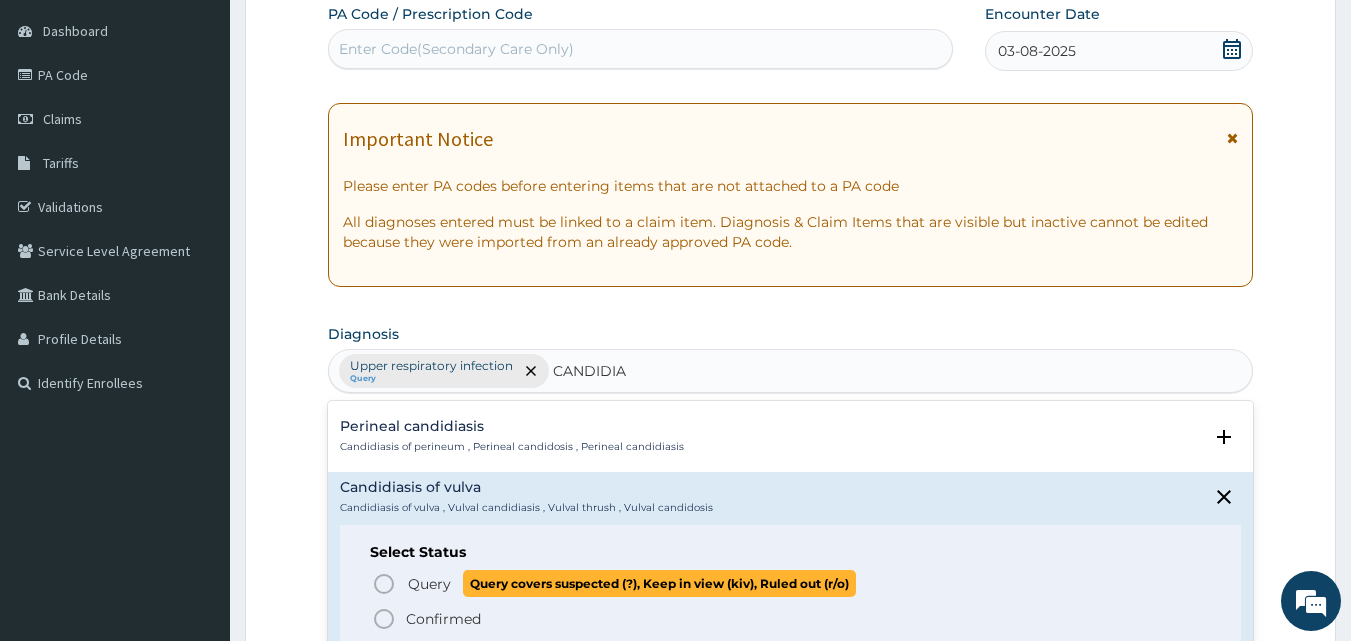 click 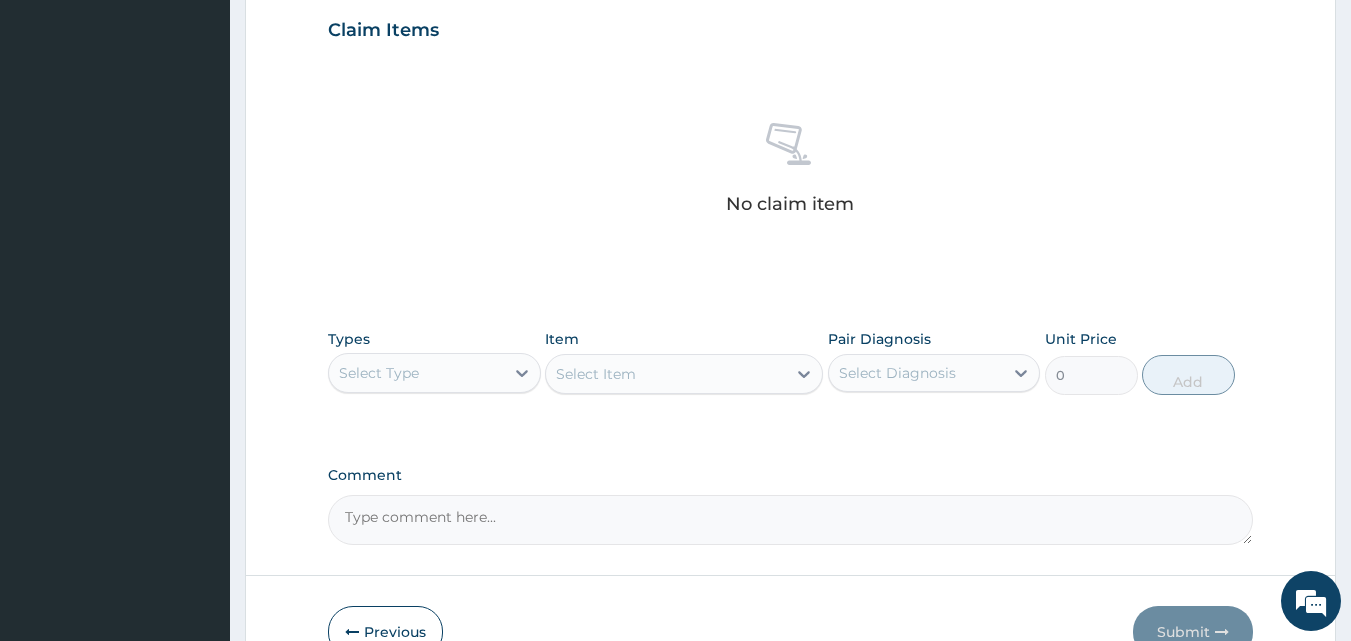 click on "Select Type" at bounding box center (434, 373) 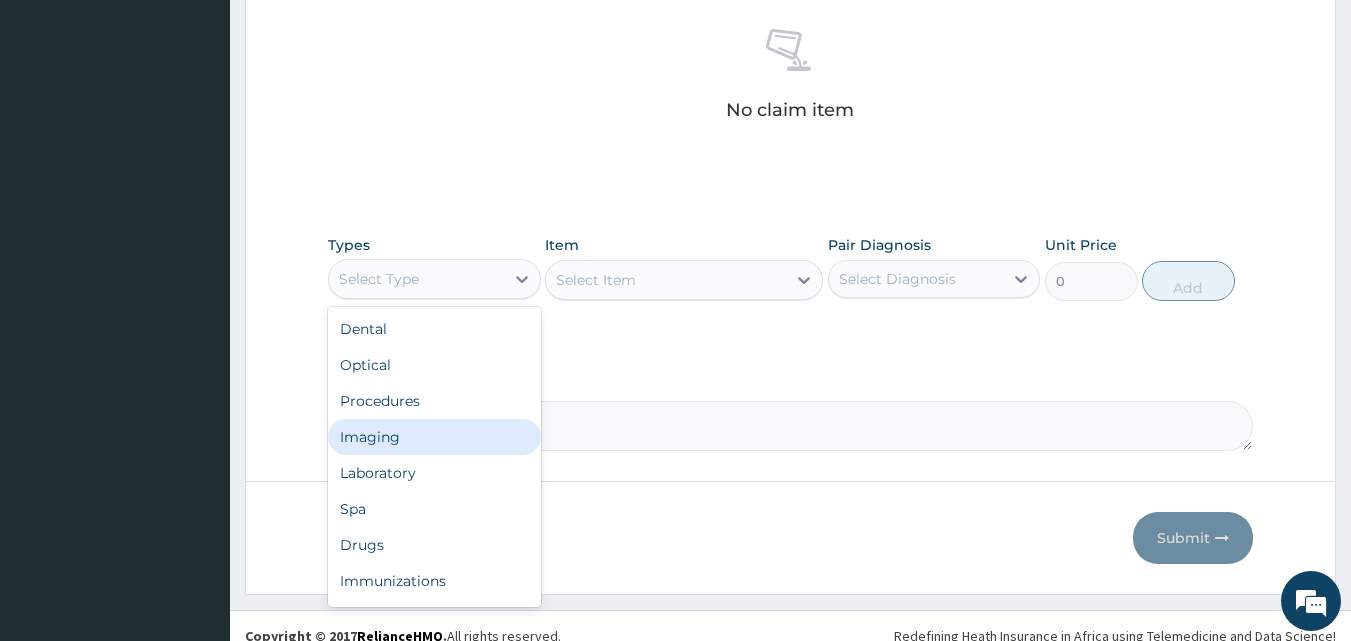 scroll, scrollTop: 787, scrollLeft: 0, axis: vertical 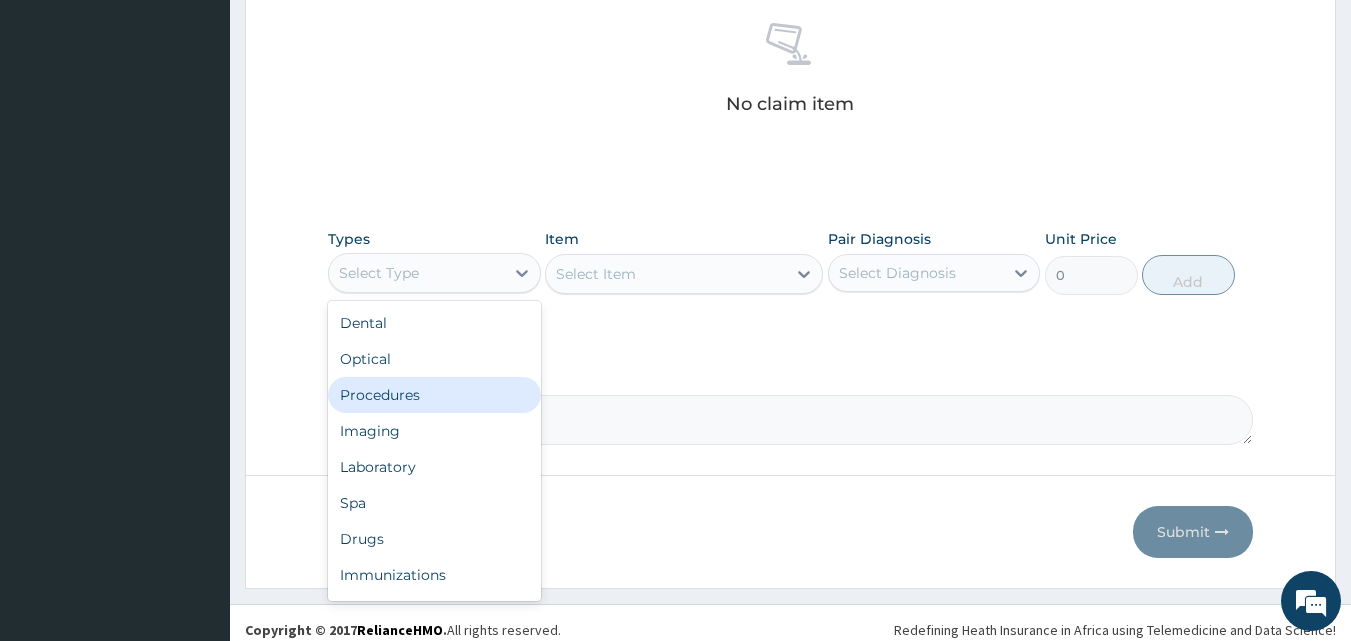 click on "Procedures" at bounding box center (434, 395) 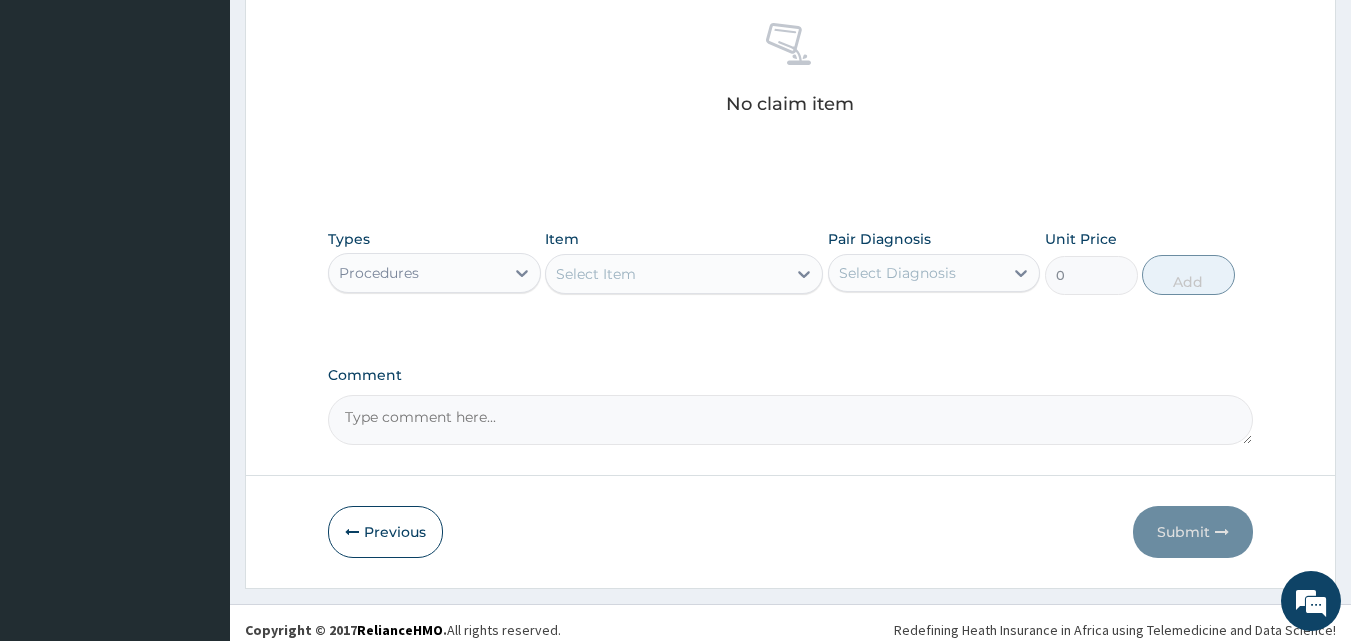 click on "Select Item" at bounding box center [666, 274] 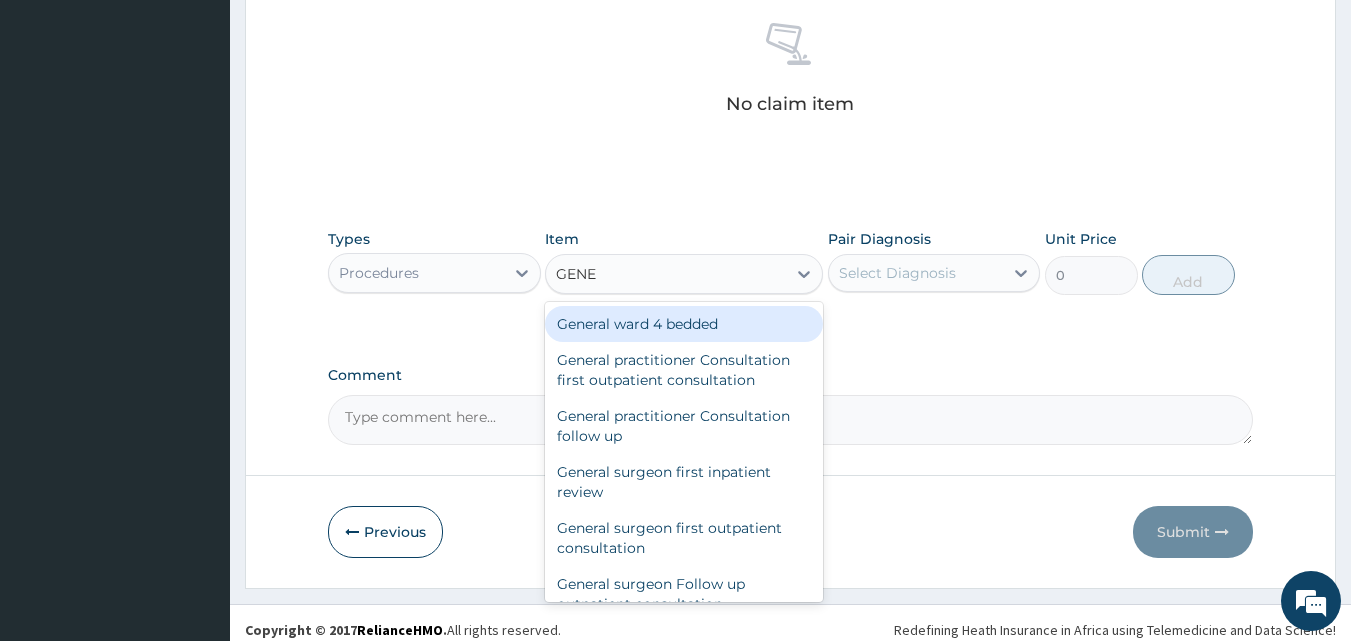 type on "GENER" 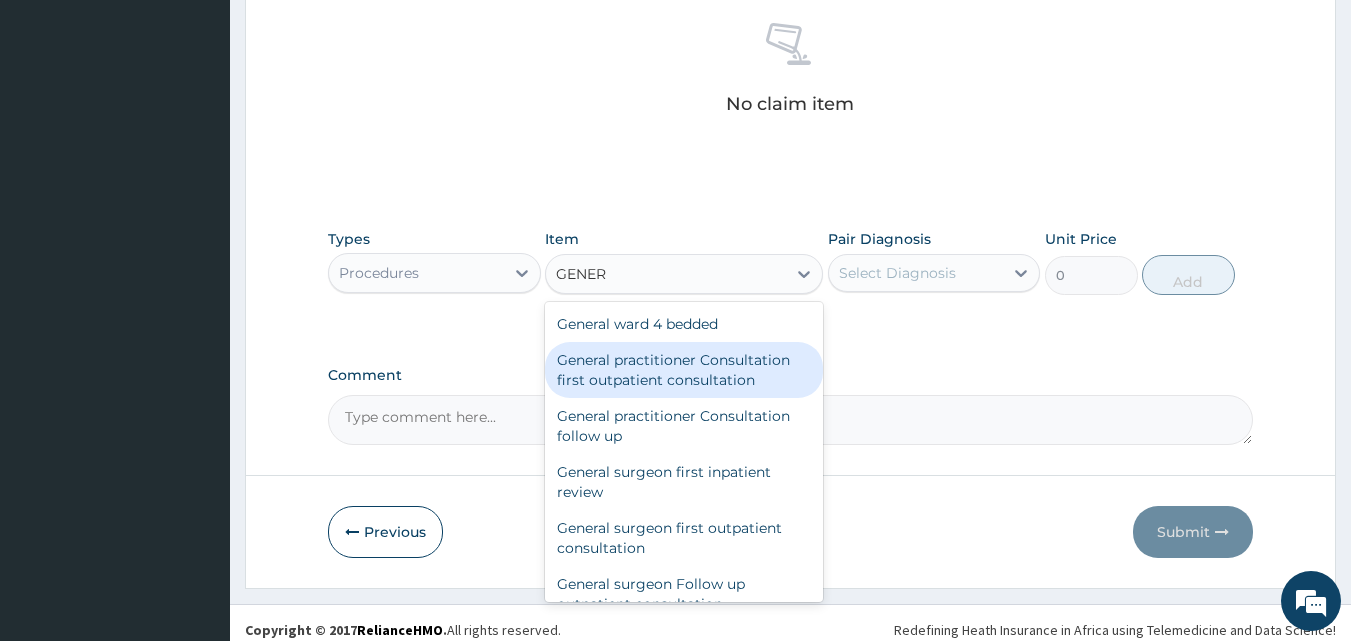click on "General practitioner Consultation first outpatient consultation" at bounding box center [684, 370] 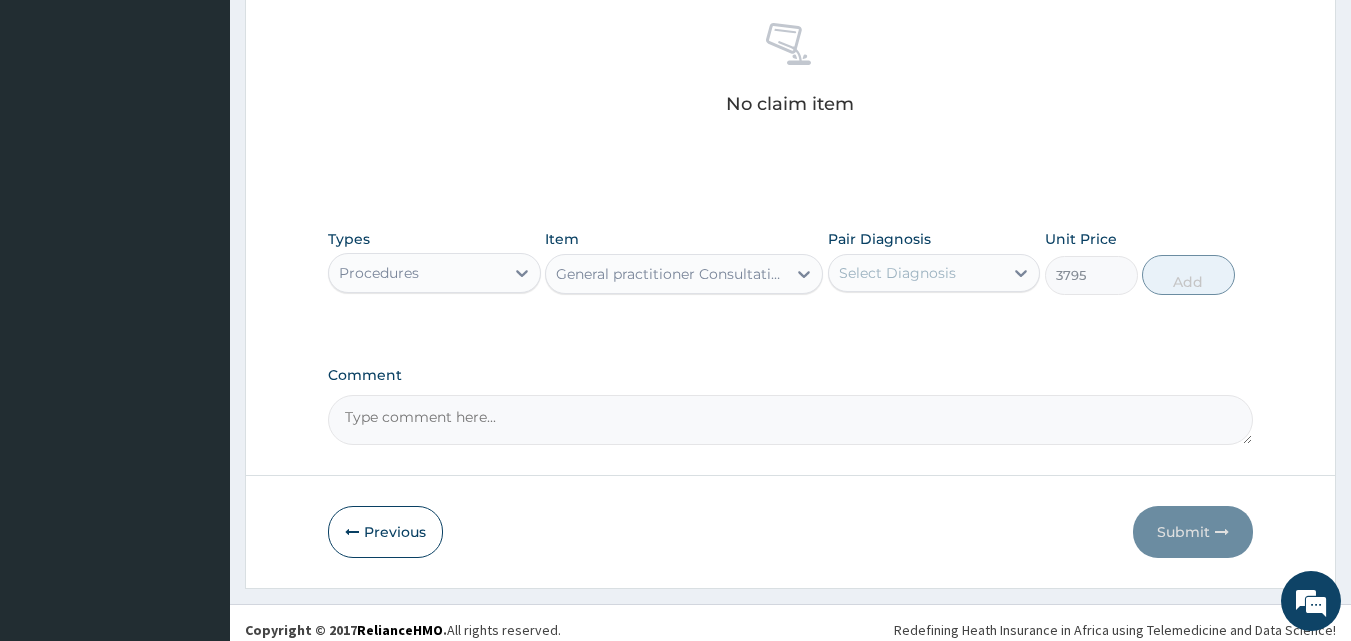 click on "Select Diagnosis" at bounding box center (897, 273) 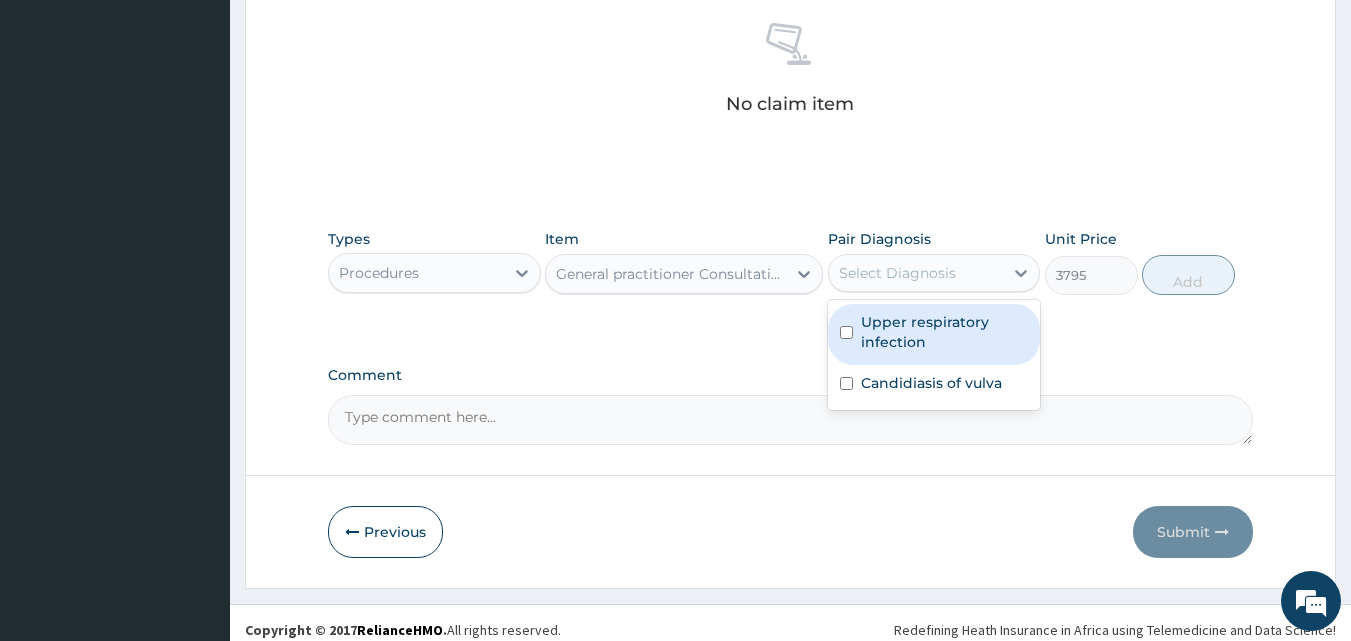 click on "Upper respiratory infection" at bounding box center [945, 332] 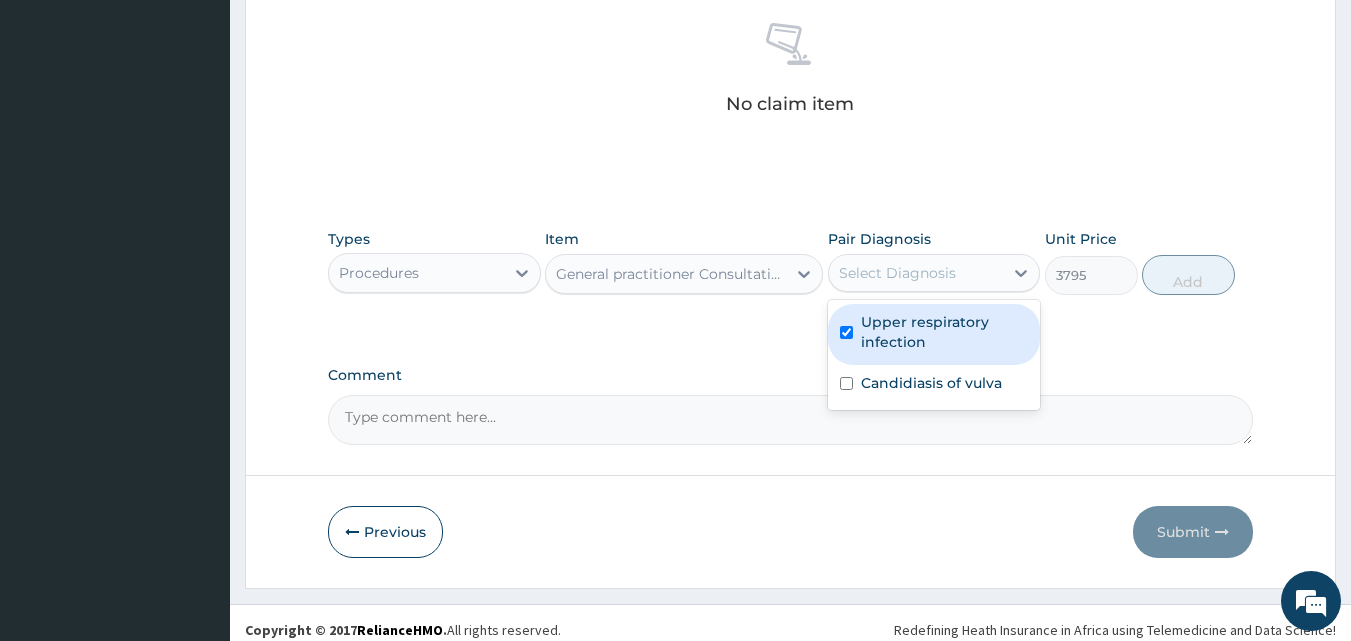 checkbox on "true" 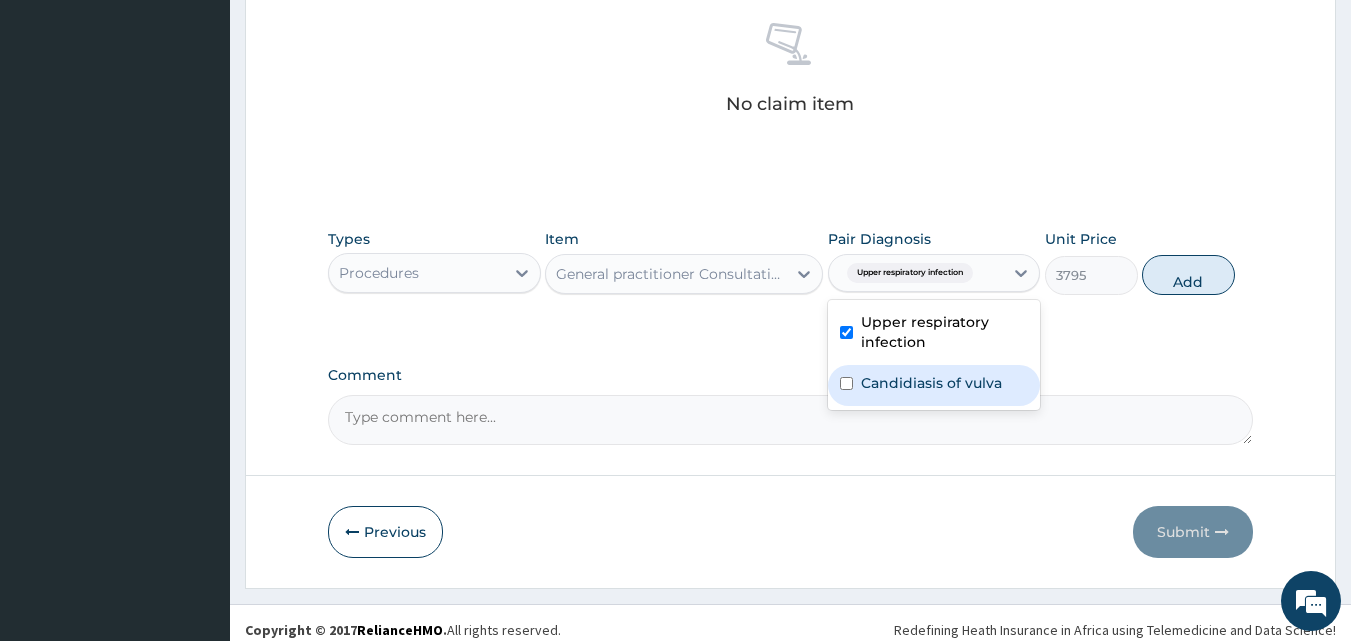 click on "Candidiasis of vulva" at bounding box center [931, 383] 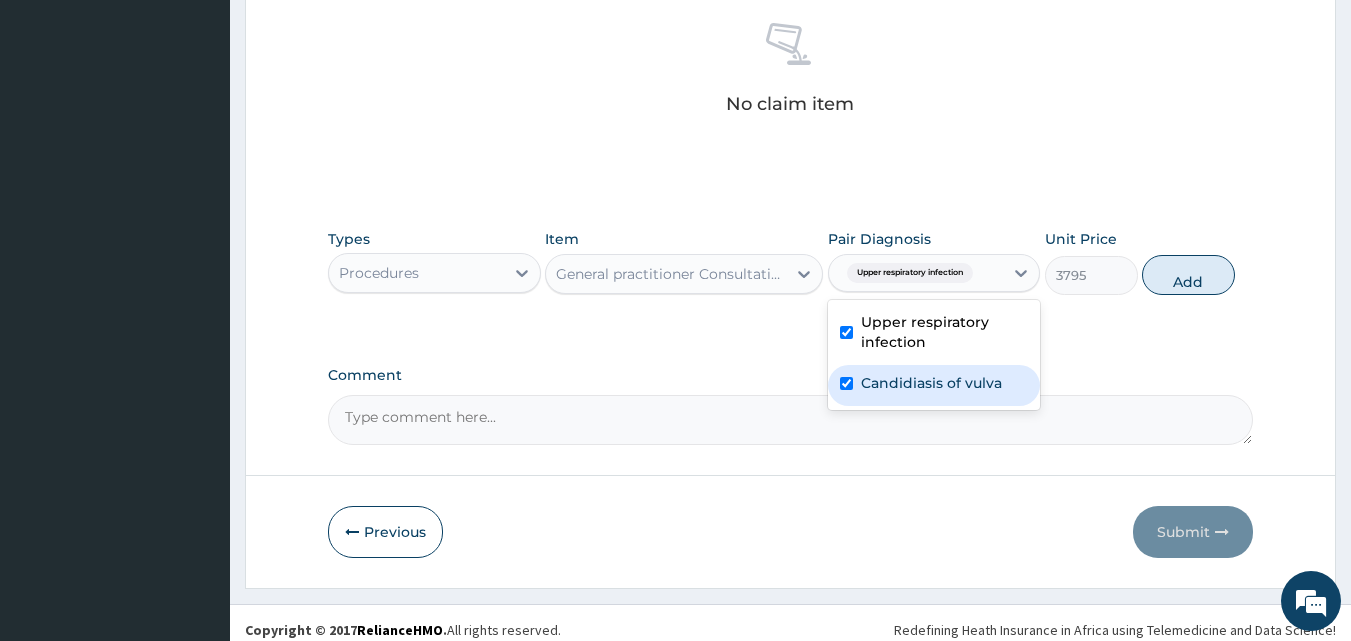 checkbox on "true" 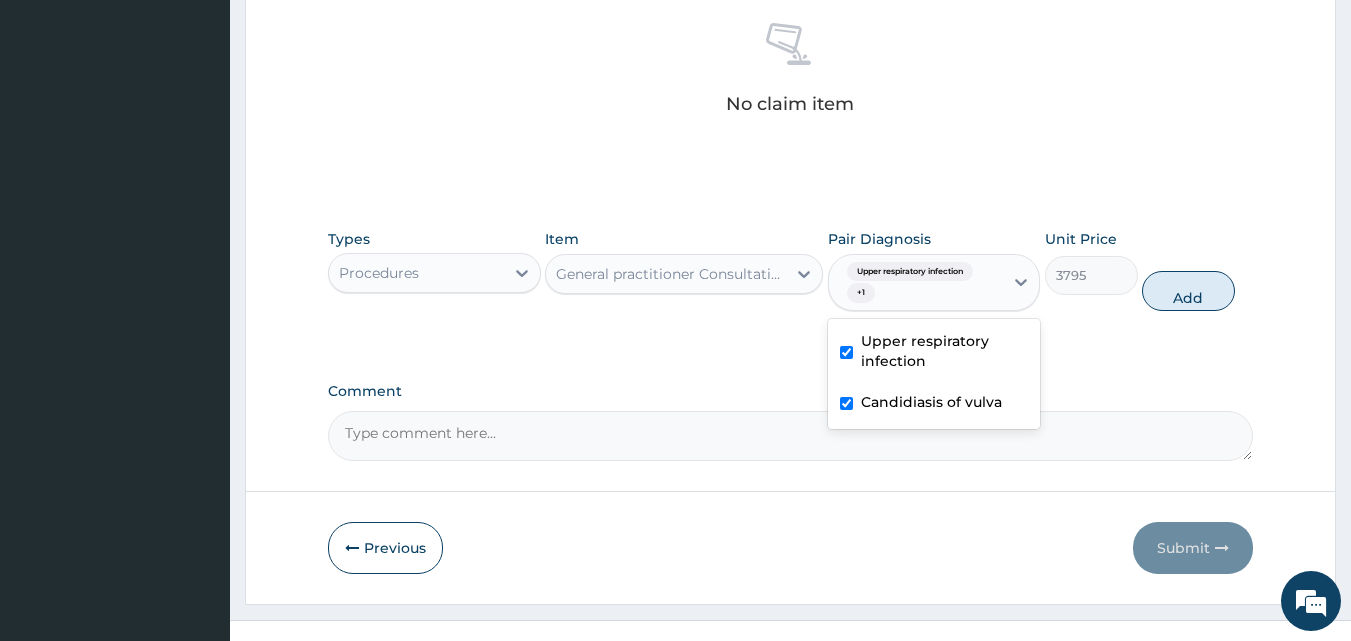 click on "Add" at bounding box center (1188, 291) 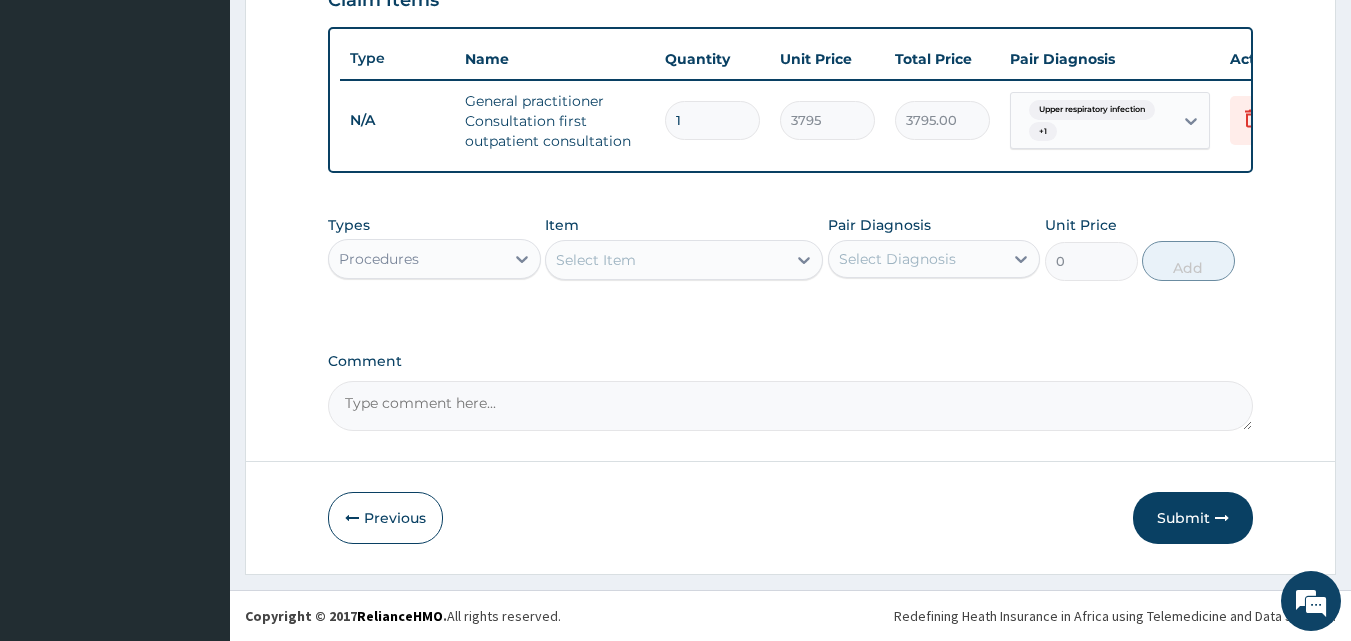scroll, scrollTop: 732, scrollLeft: 0, axis: vertical 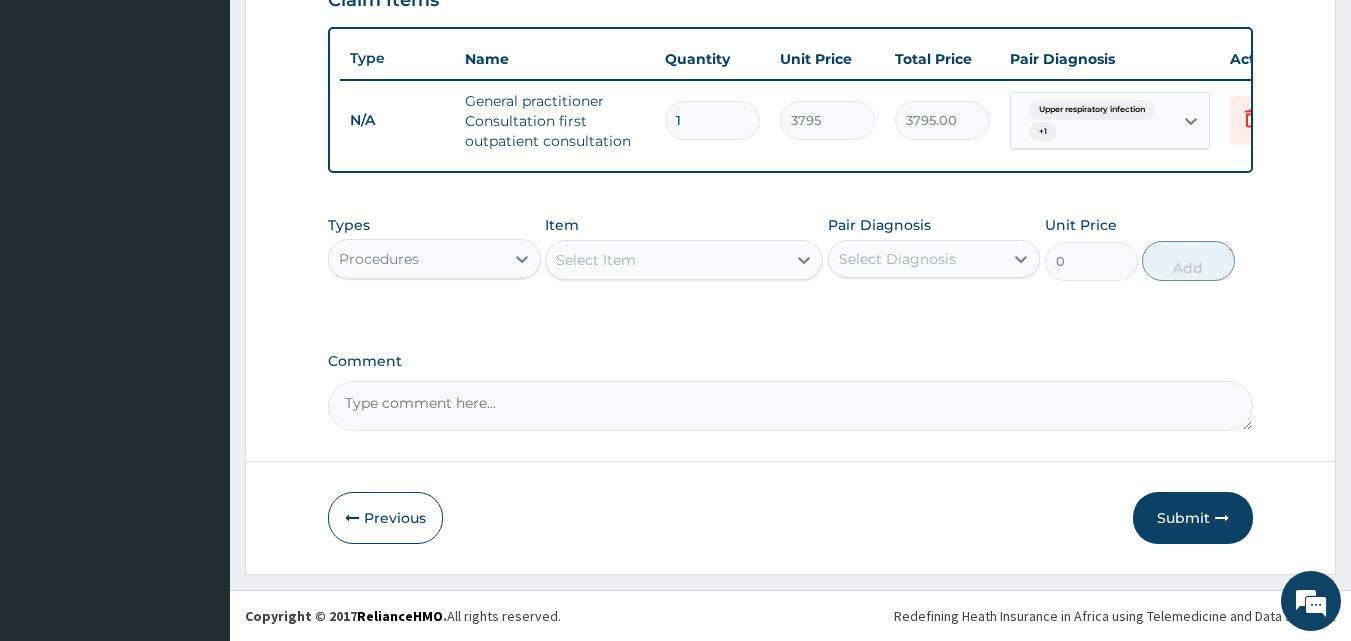 click on "Procedures" at bounding box center [416, 259] 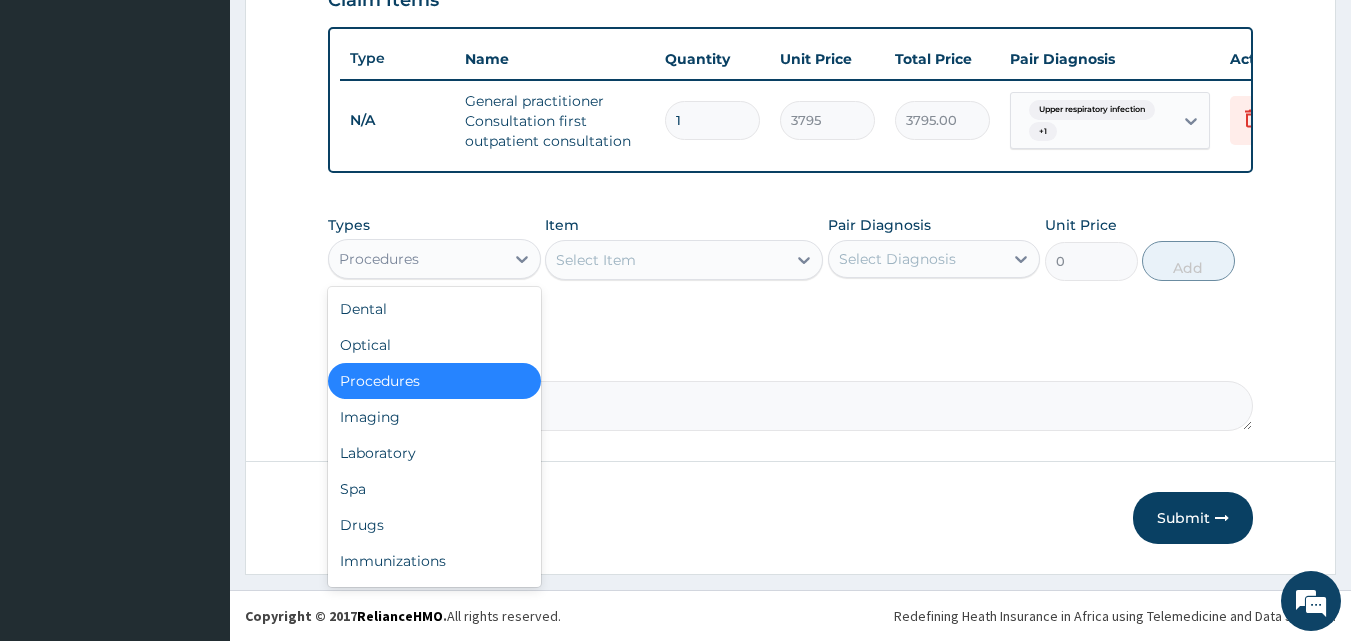 click on "Procedures" at bounding box center (416, 259) 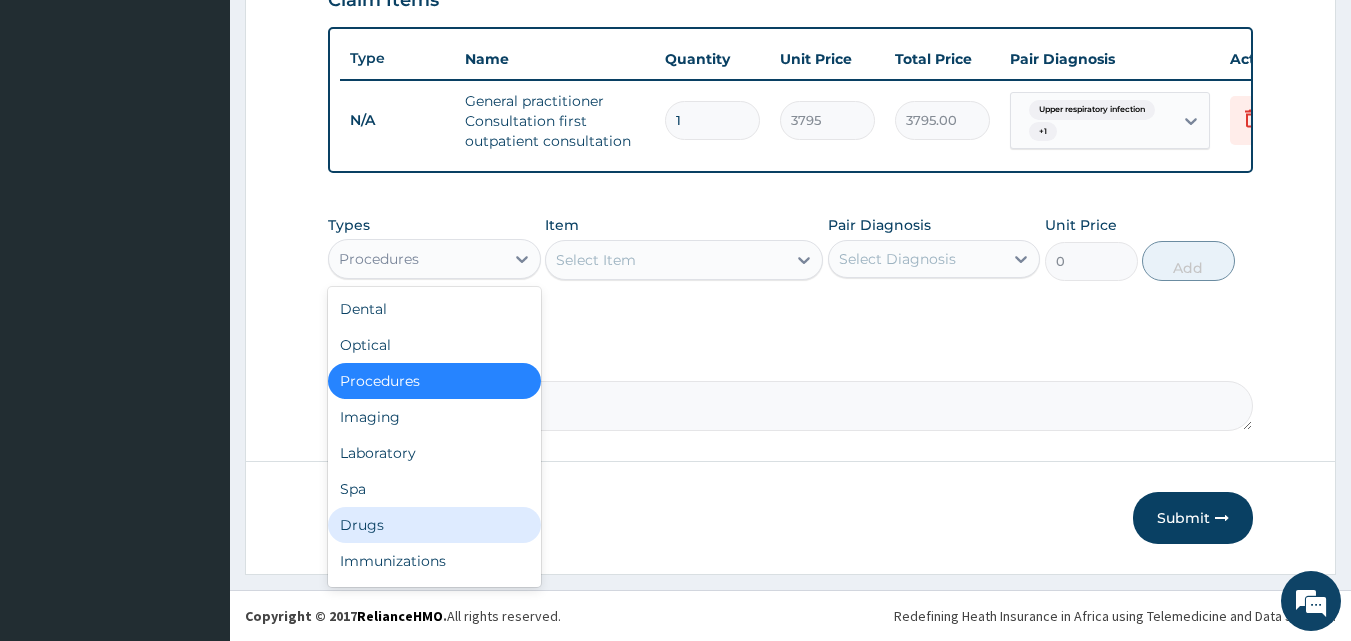 click on "Drugs" at bounding box center [434, 525] 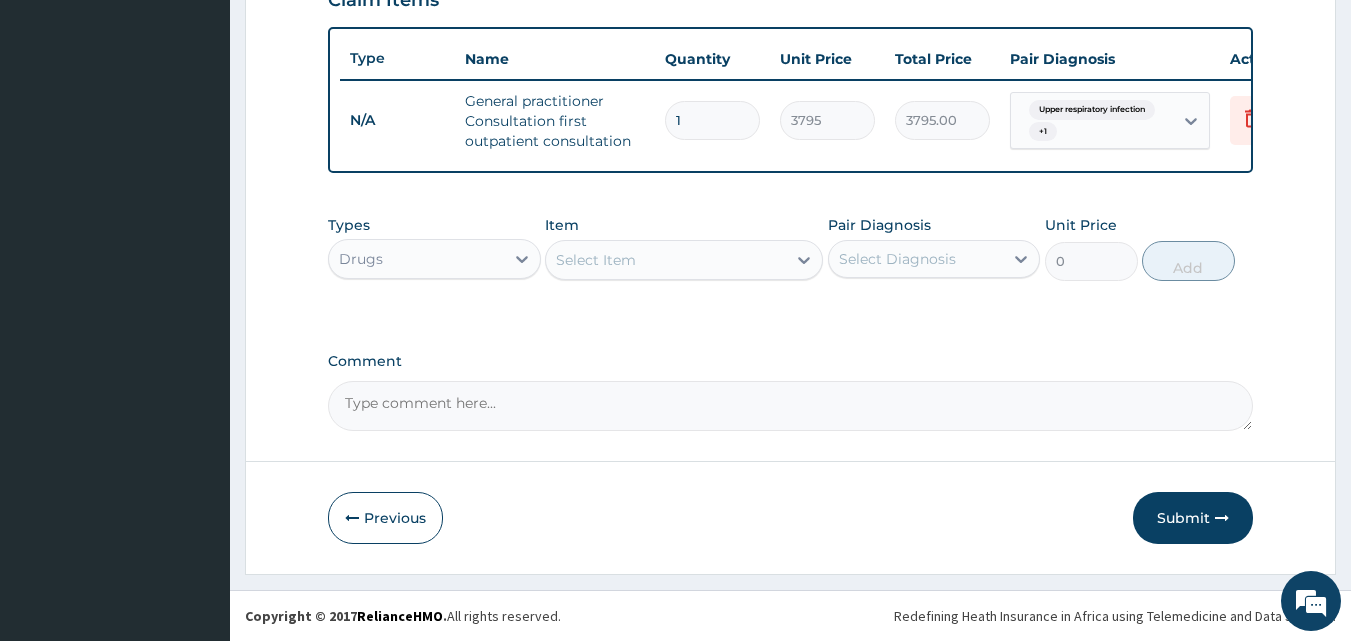 click on "Select Item" at bounding box center (666, 260) 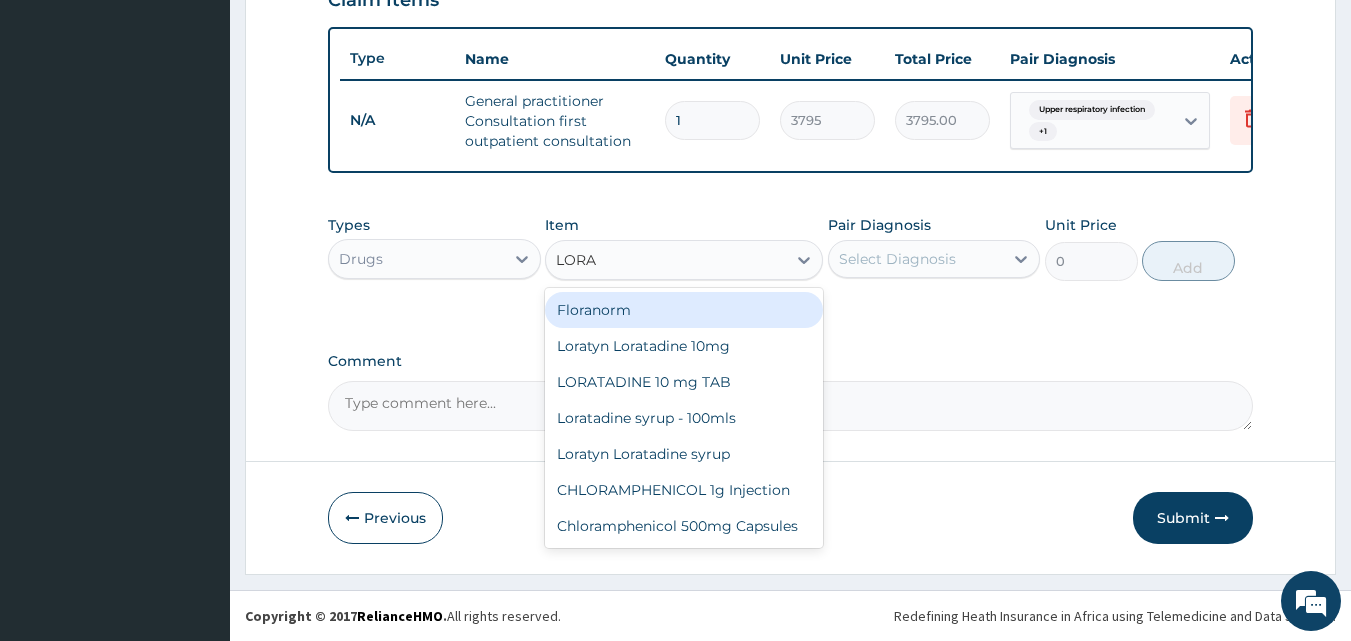 type on "LORAT" 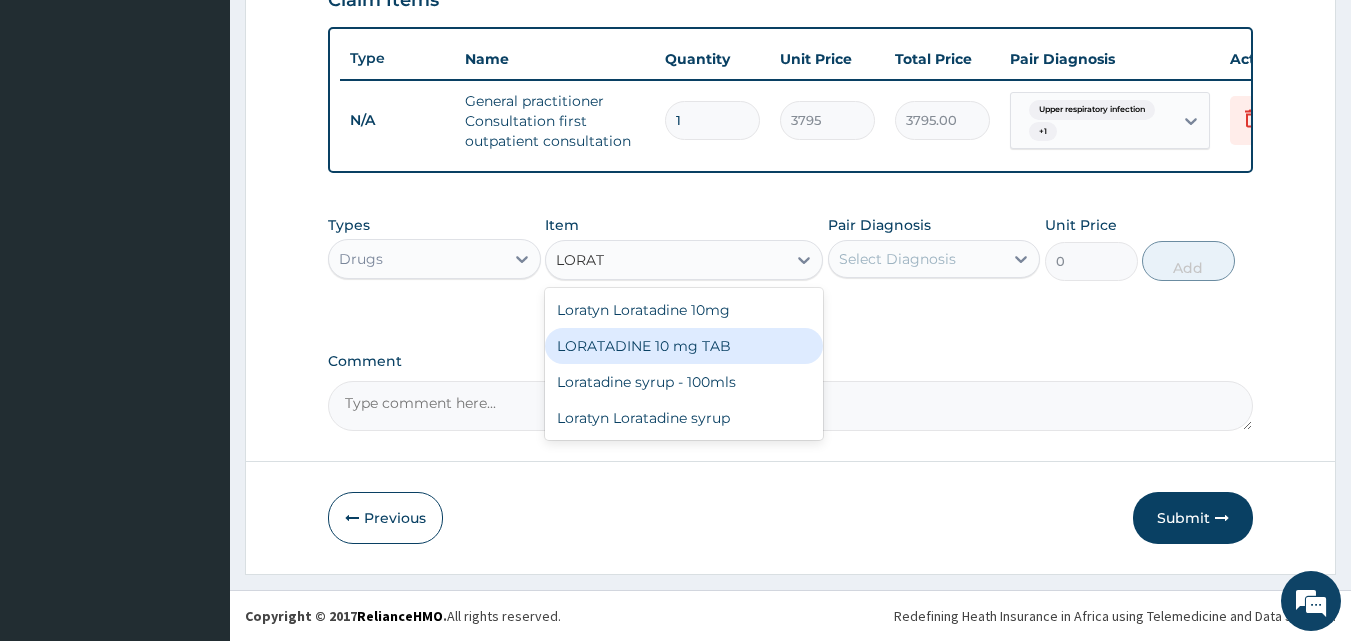 click on "LORATADINE 10 mg TAB" at bounding box center [684, 346] 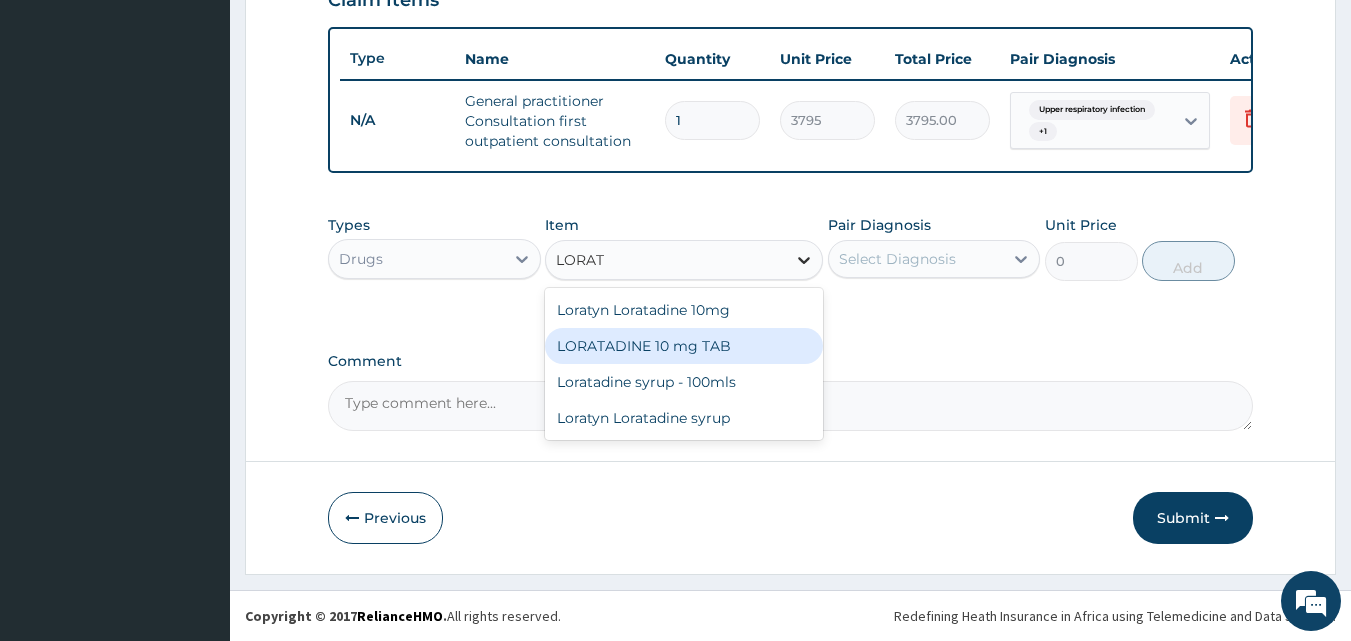 type 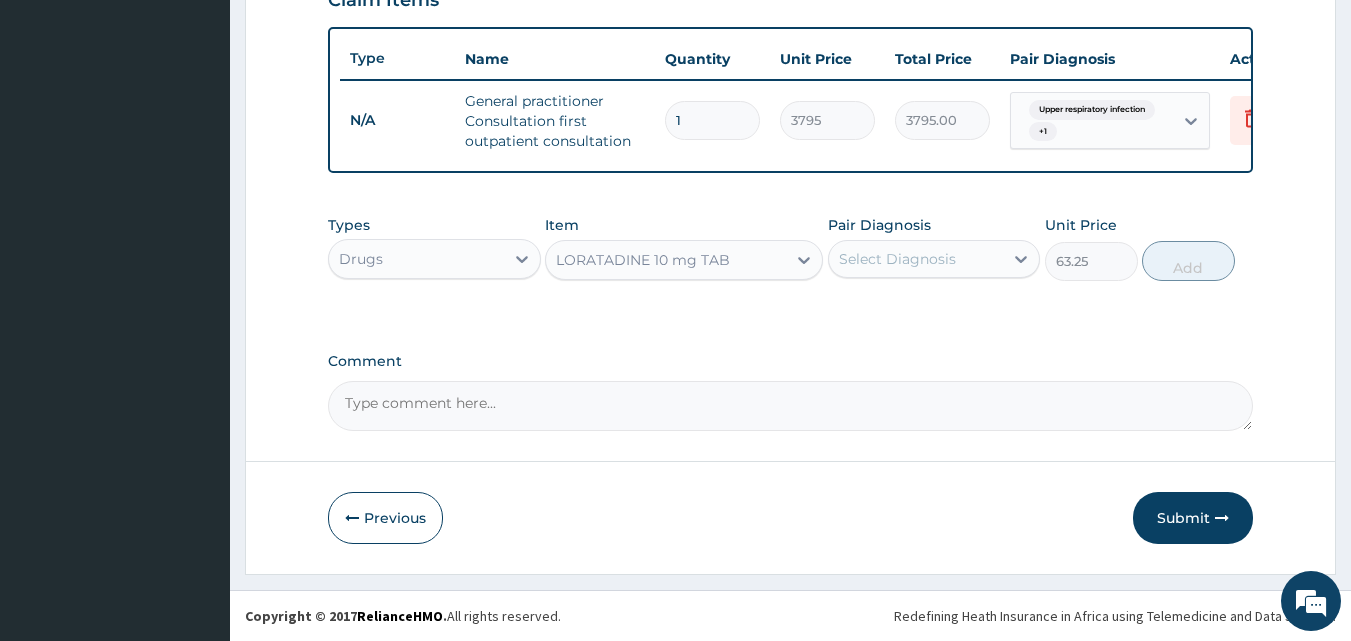 click on "Pair Diagnosis" at bounding box center (879, 225) 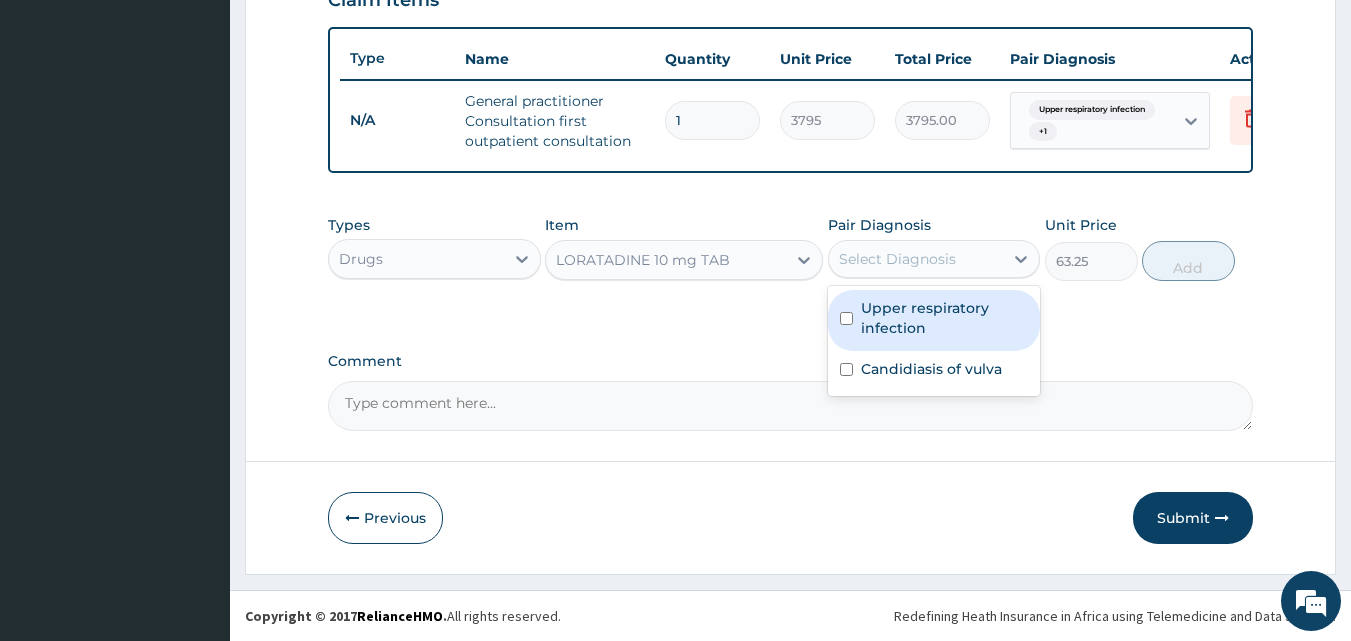 click on "Upper respiratory infection" at bounding box center [945, 318] 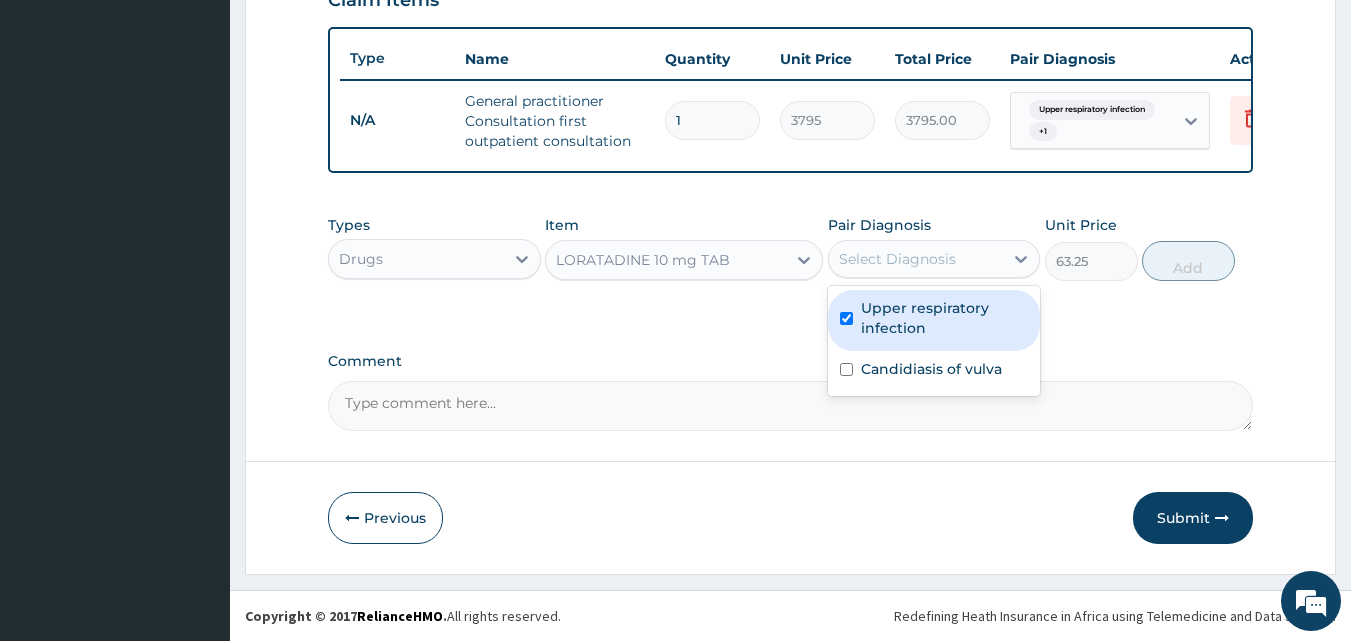 checkbox on "true" 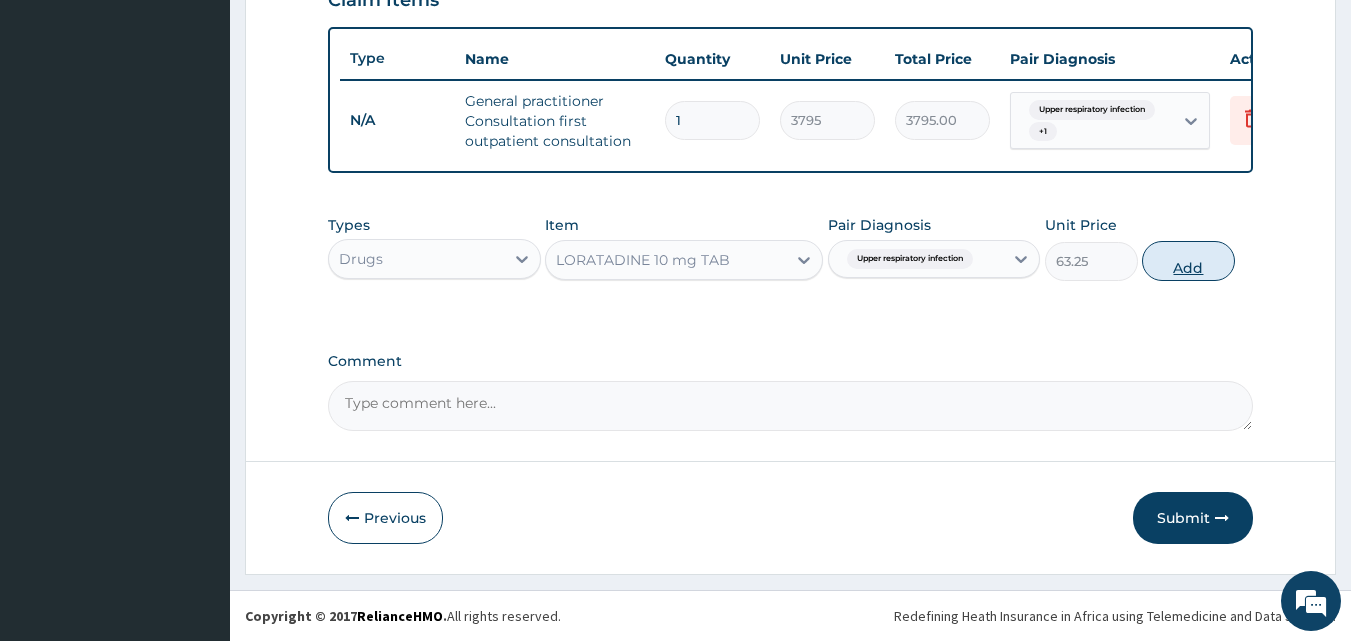 click on "Add" at bounding box center (1188, 261) 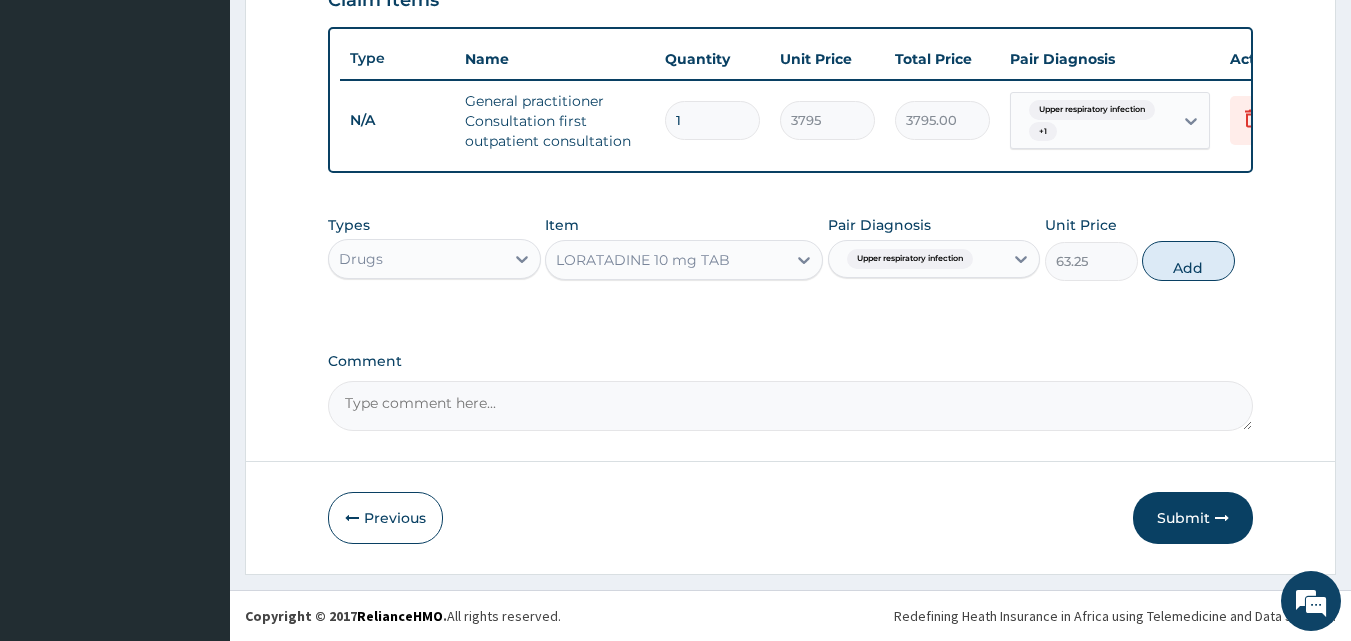 type on "0" 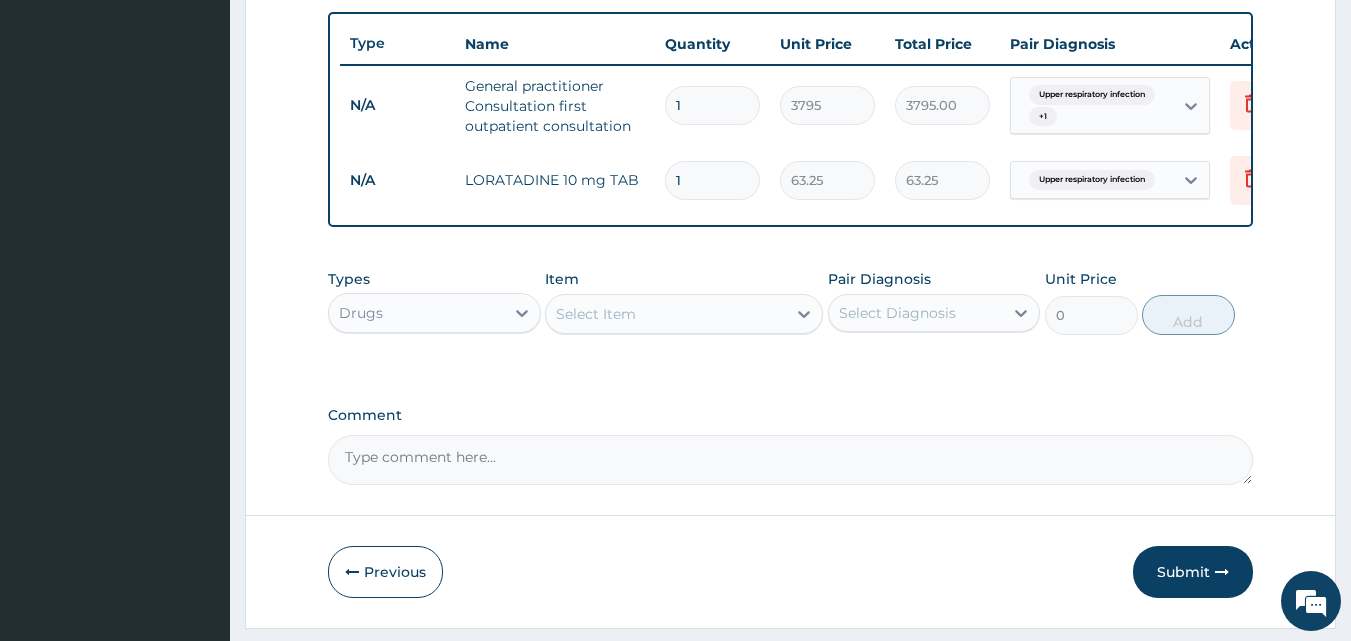 type 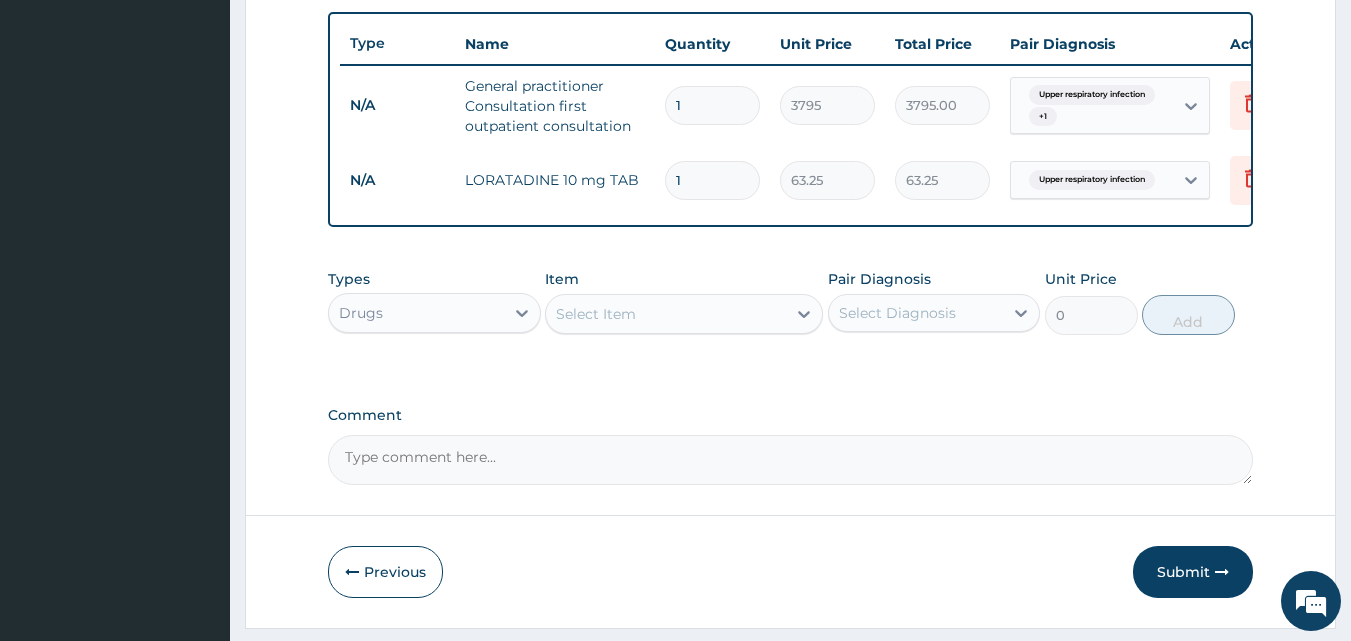 type on "0.00" 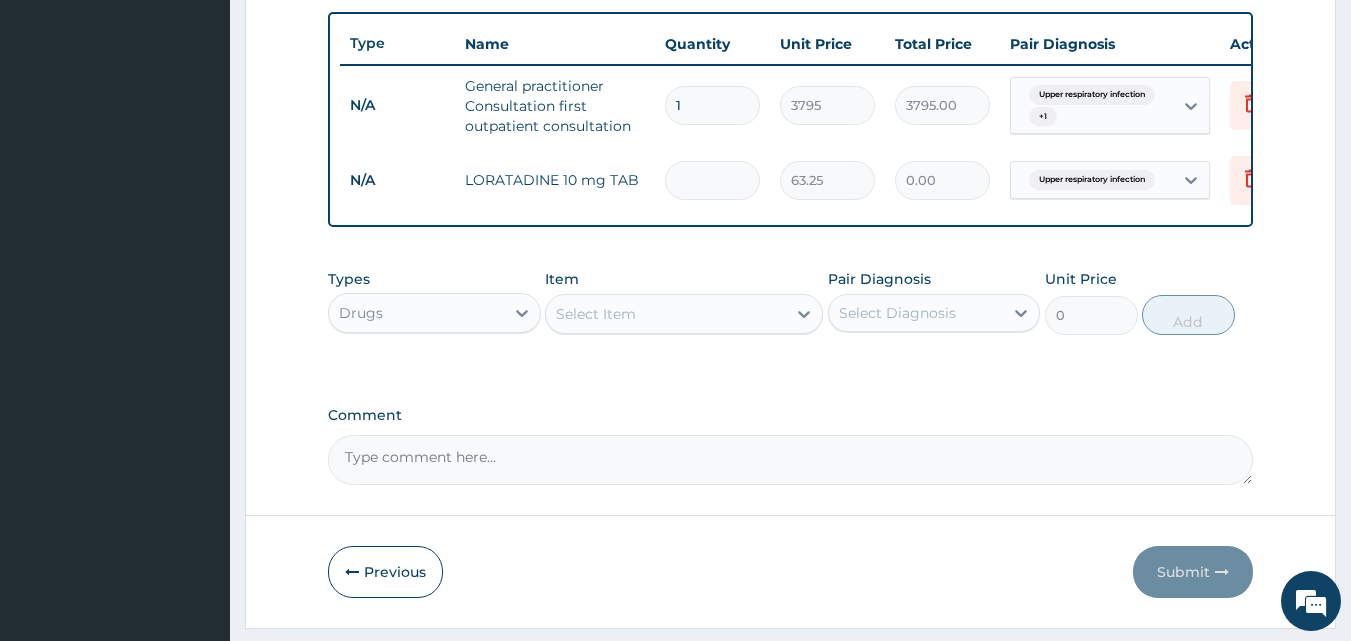 type on "6" 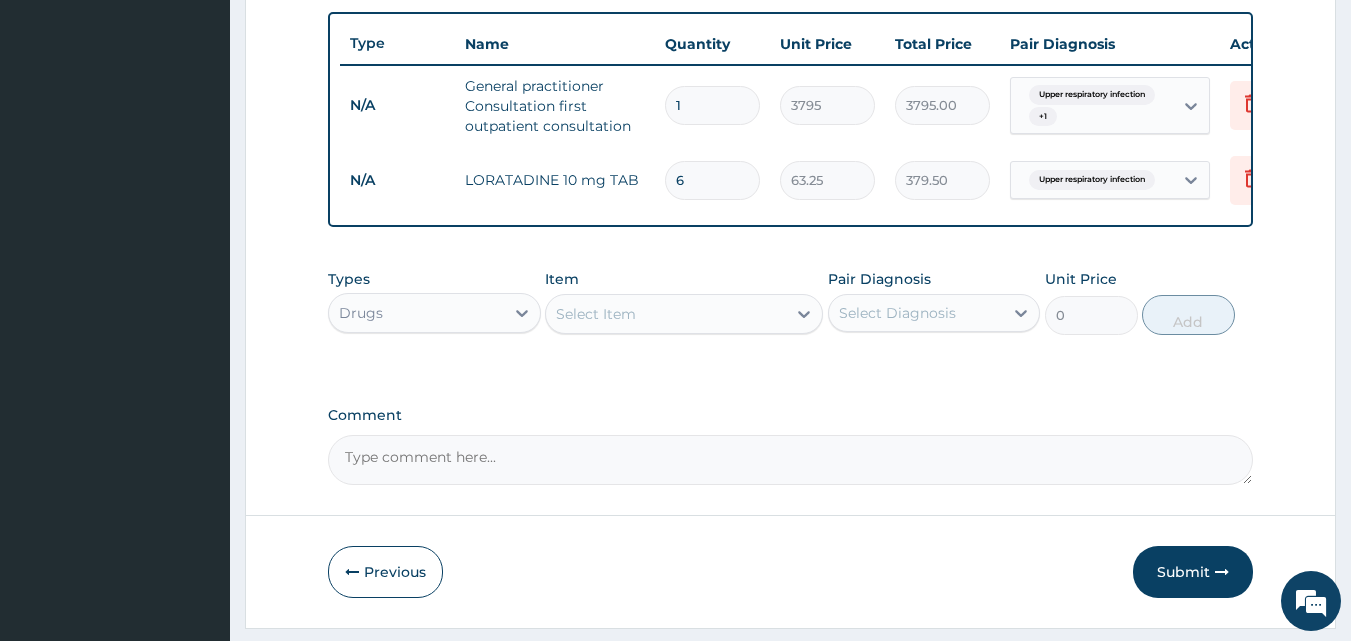 type on "6" 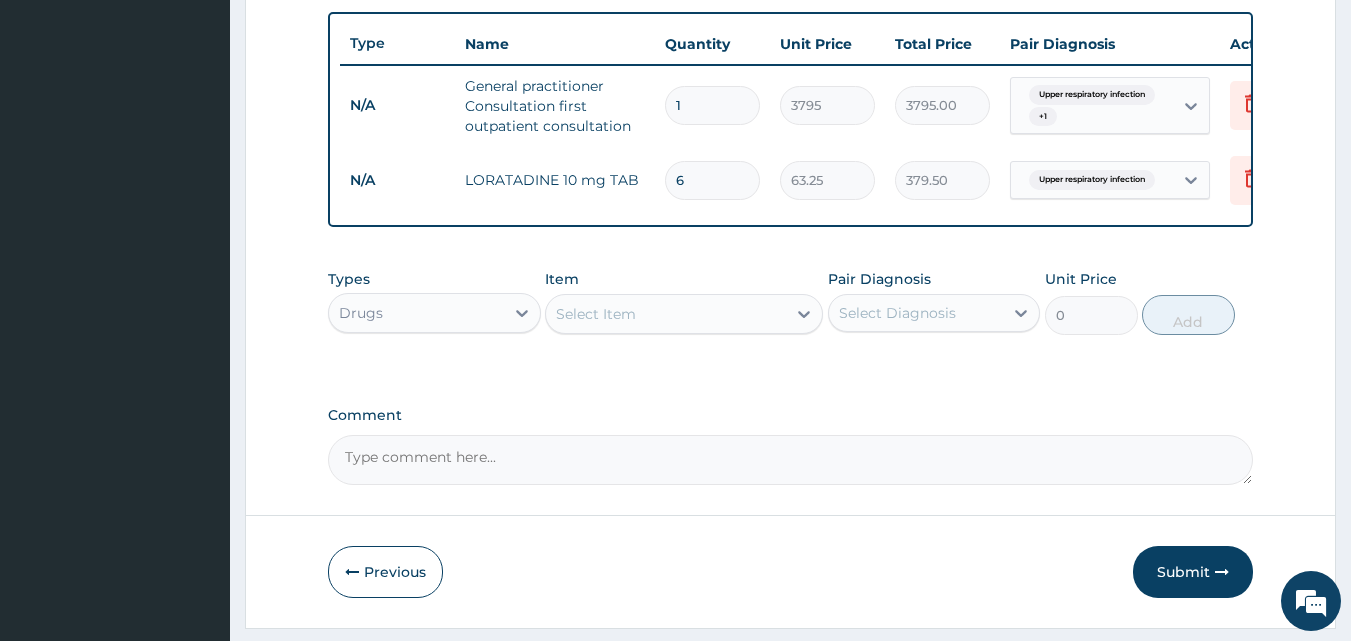 click on "Select Item" at bounding box center (666, 314) 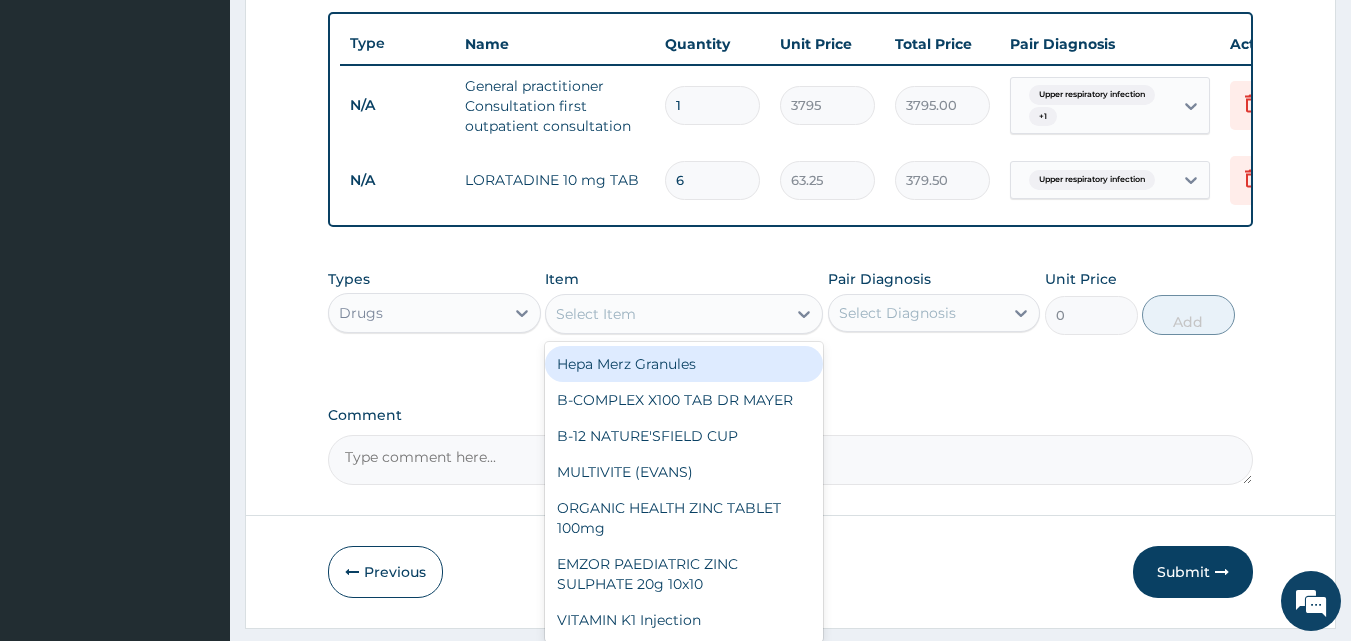 type on "B" 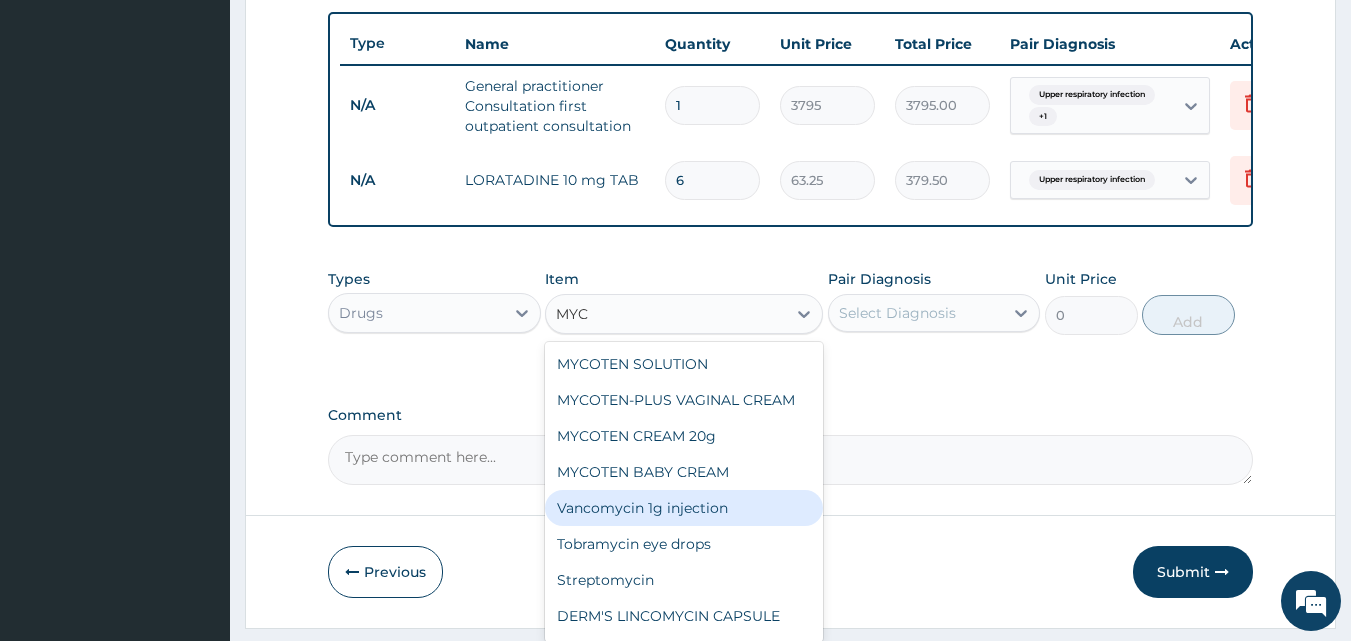 type on "MYCO" 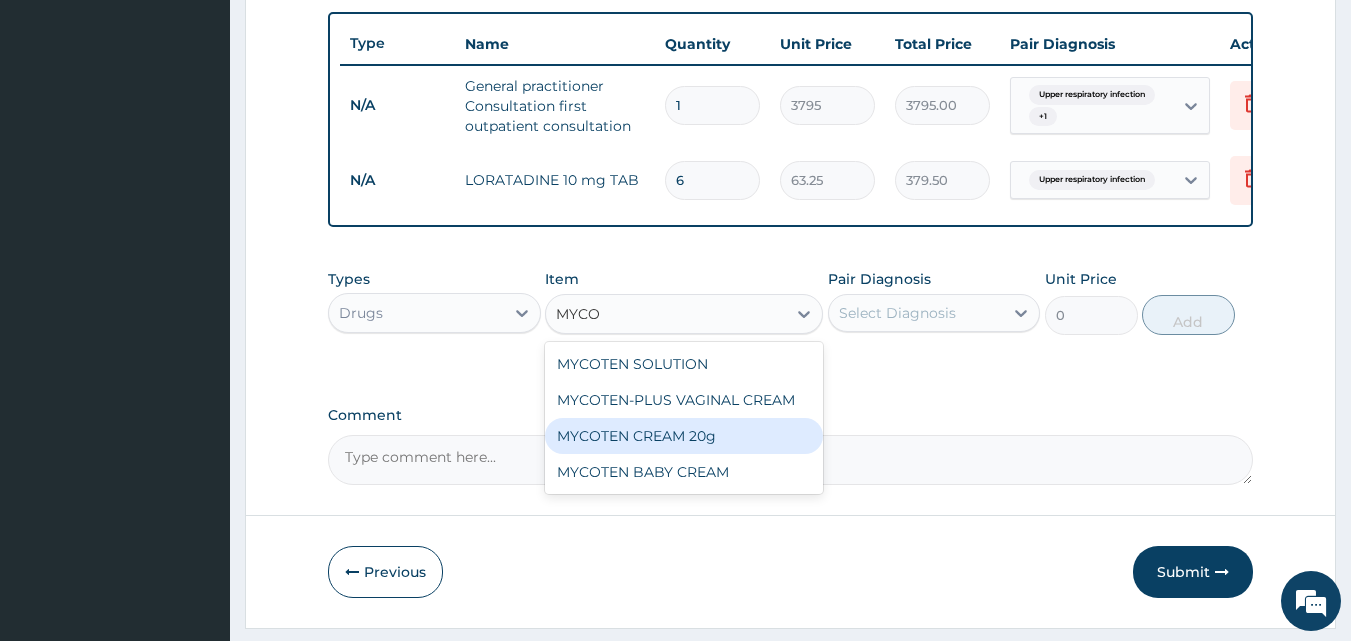 click on "MYCOTEN CREAM 20g" at bounding box center [684, 436] 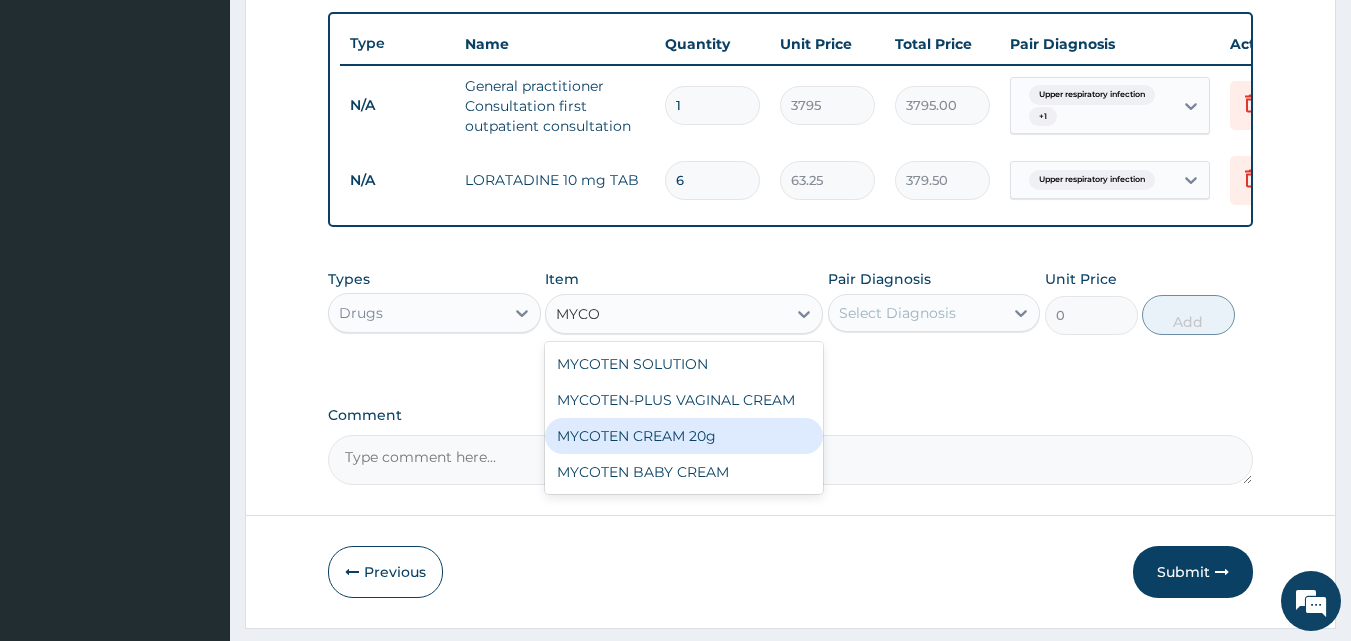 type 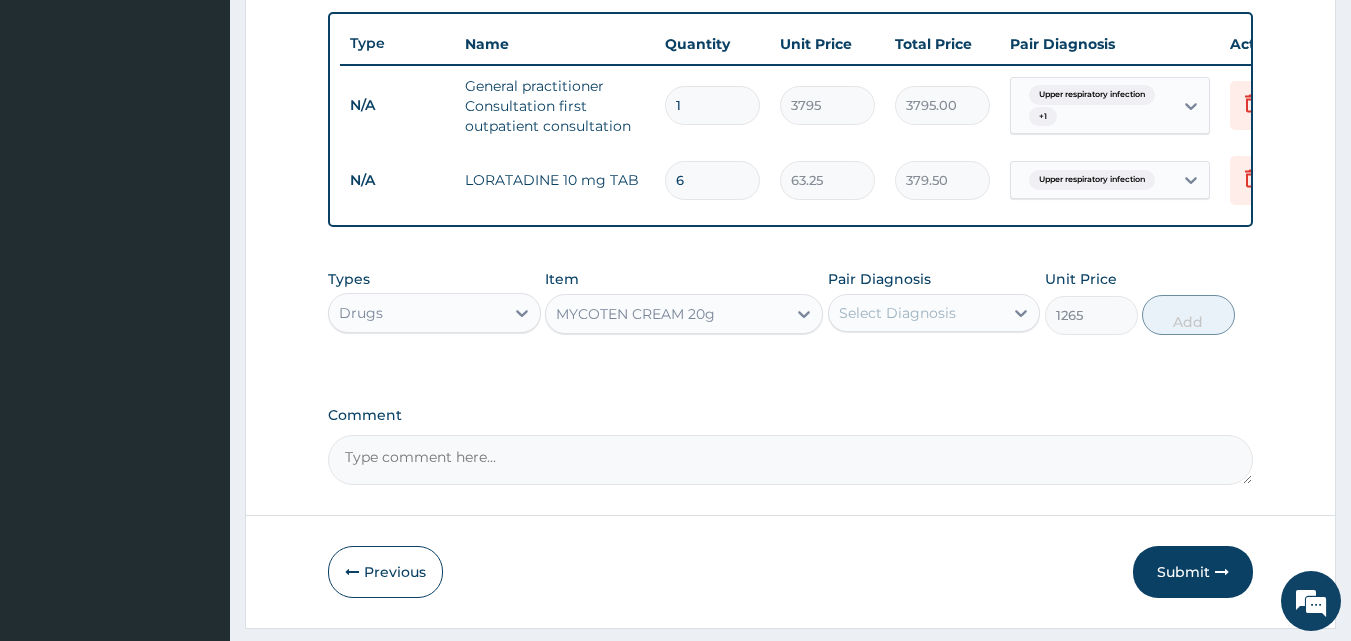 click on "Select Diagnosis" at bounding box center [897, 313] 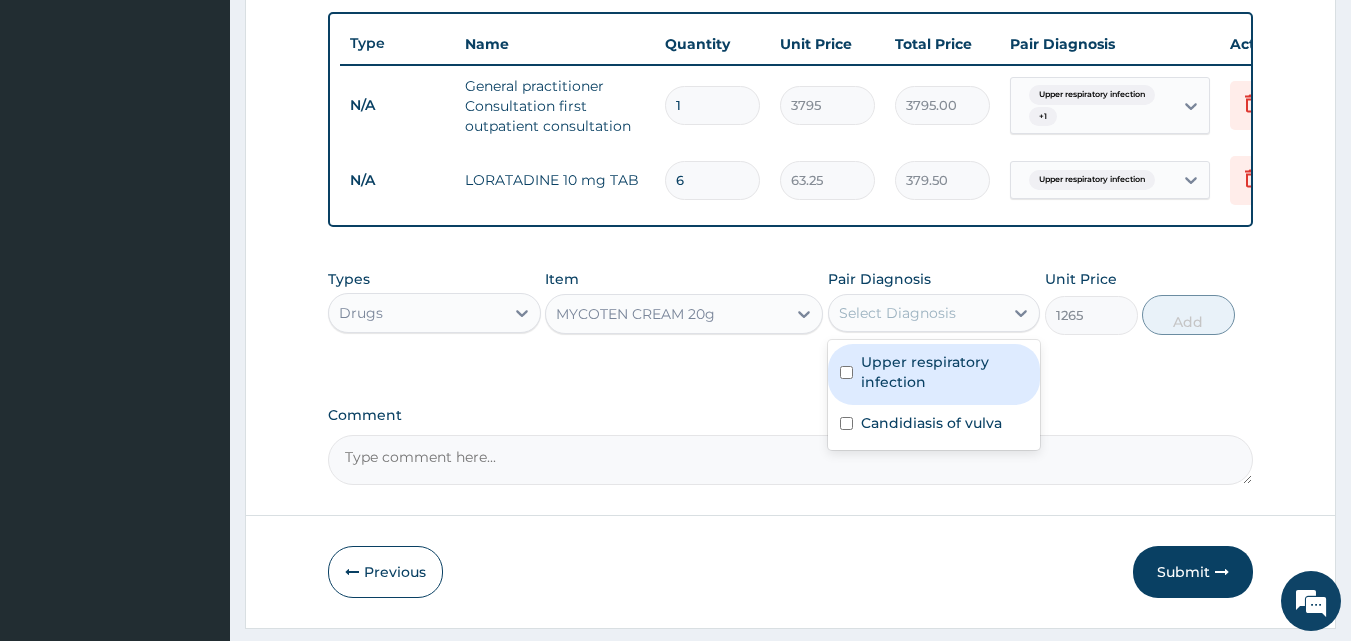click on "Select Diagnosis" at bounding box center (897, 313) 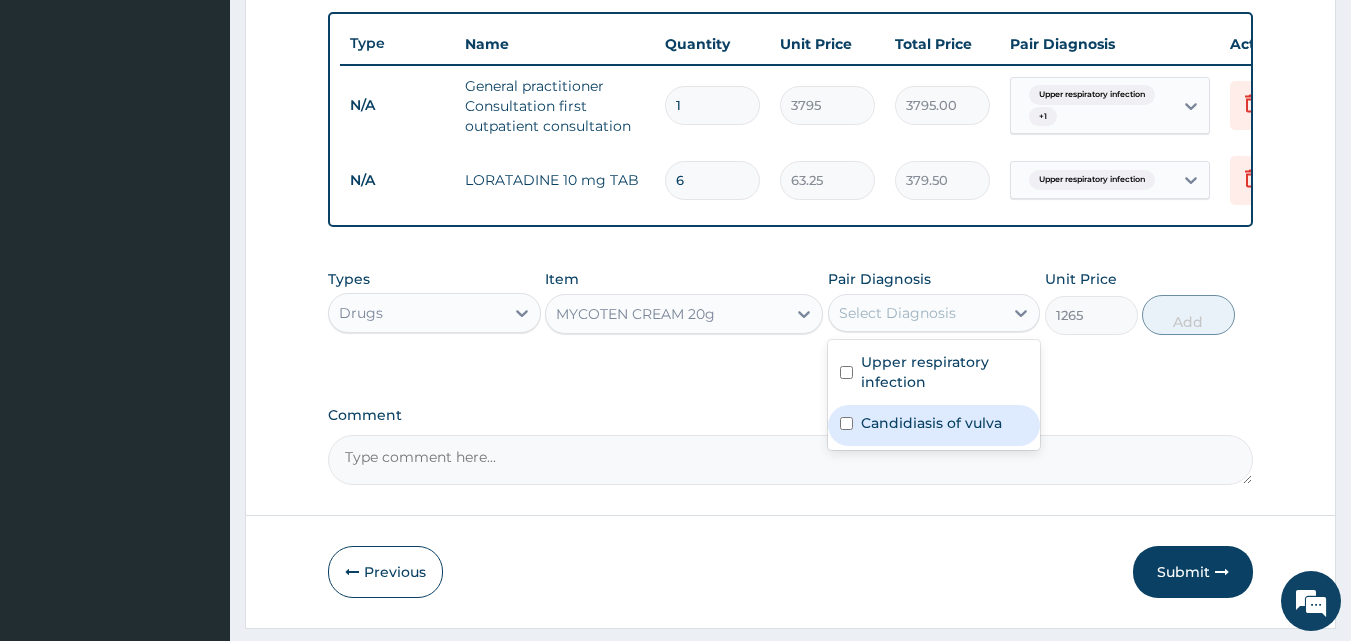 click on "Candidiasis of vulva" at bounding box center (931, 423) 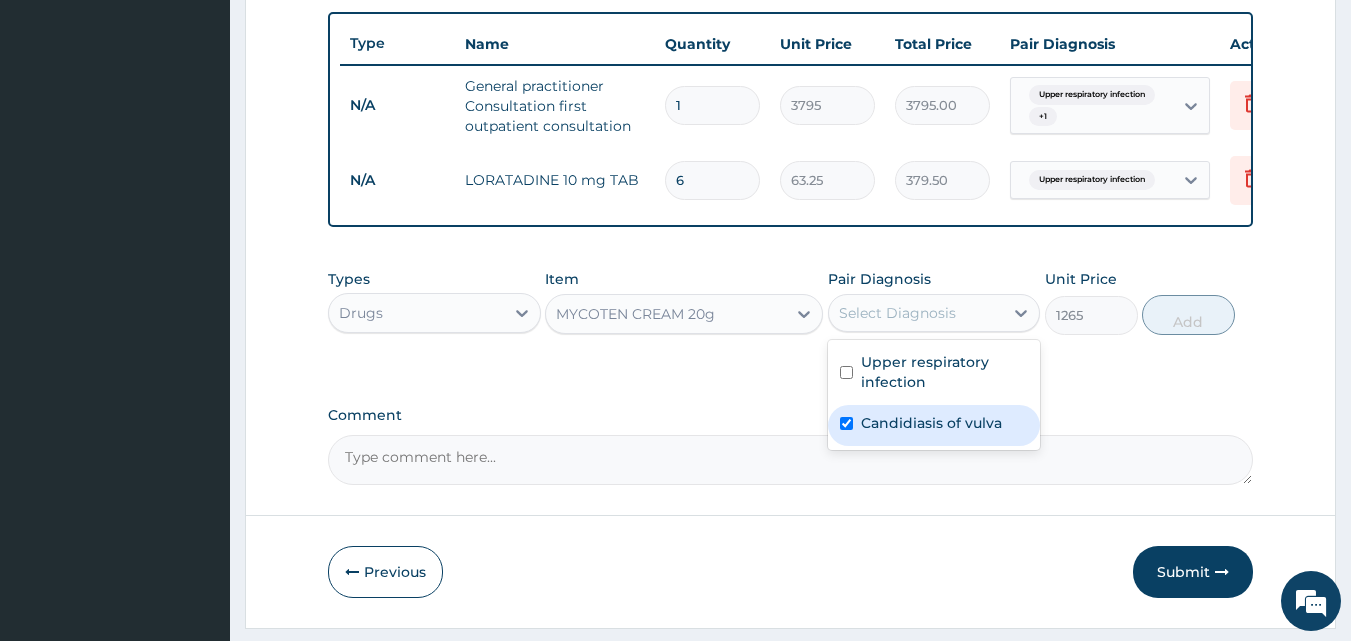 checkbox on "true" 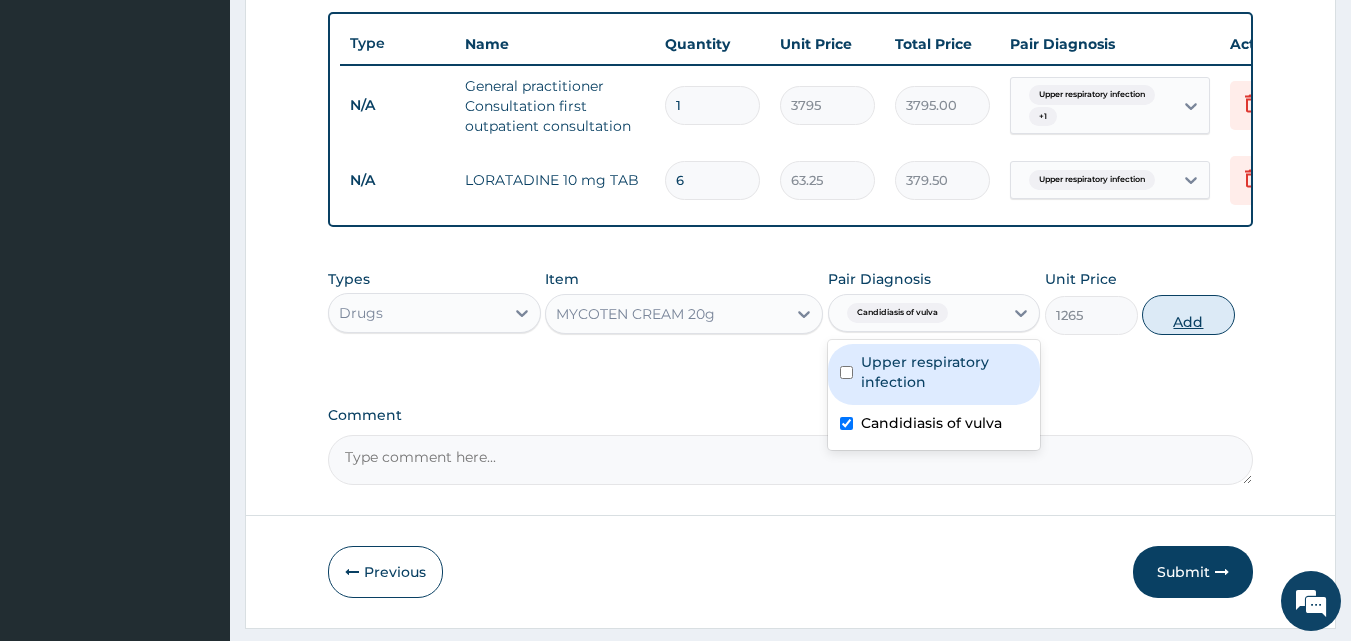 click on "Add" at bounding box center [1188, 315] 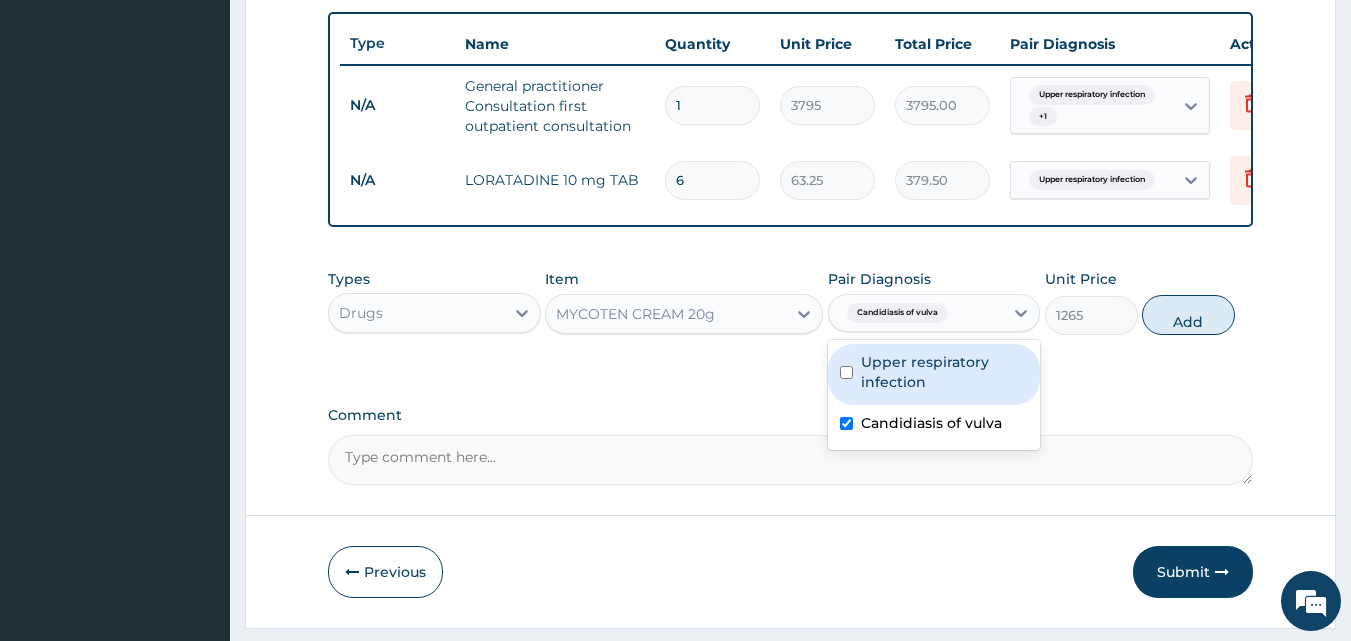 type on "0" 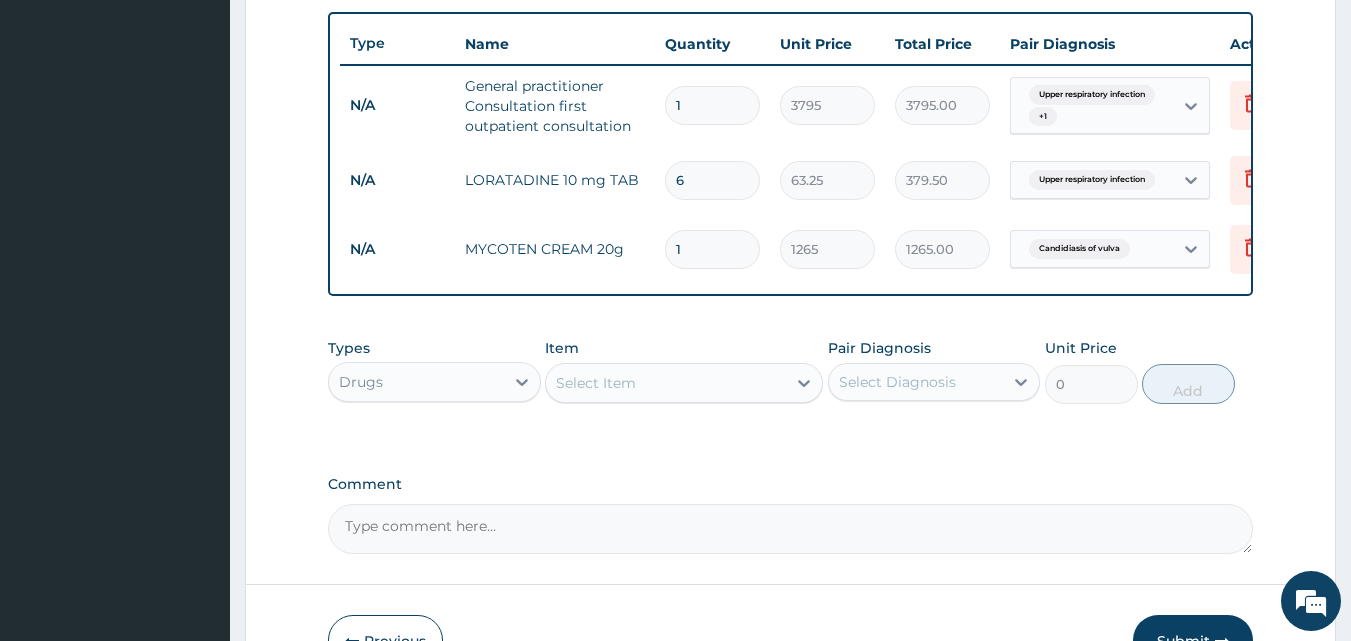 click on "Select Item" at bounding box center [596, 383] 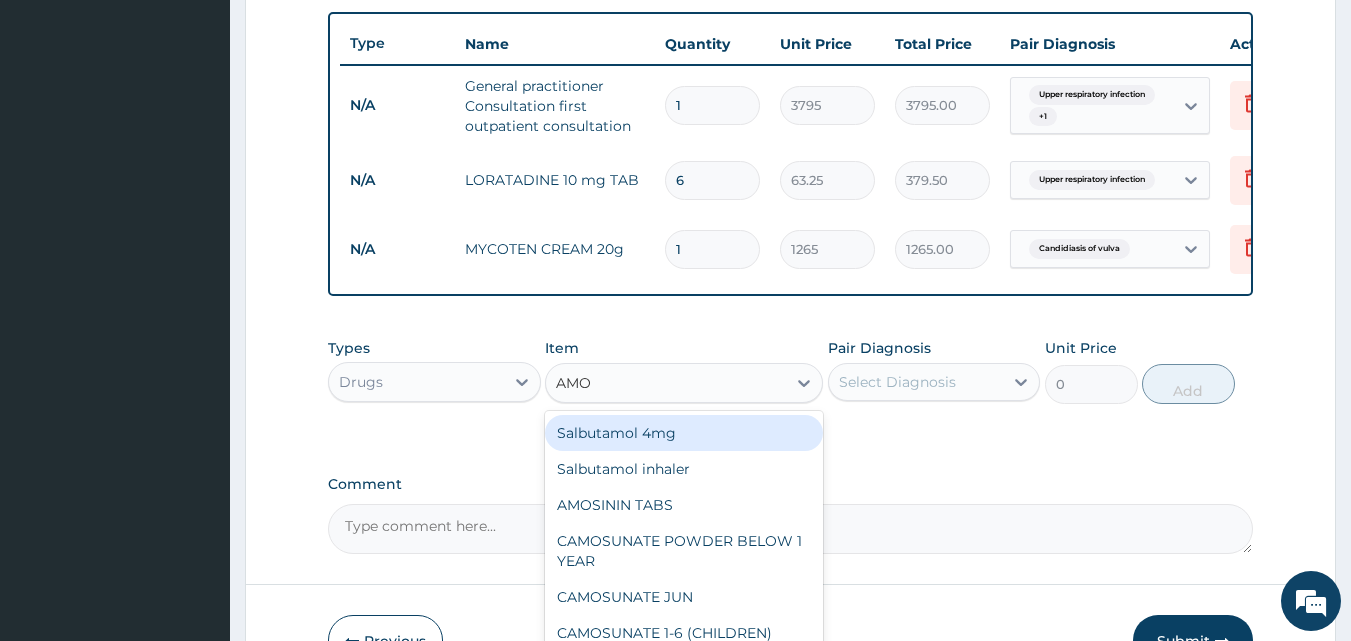 type on "AMOX" 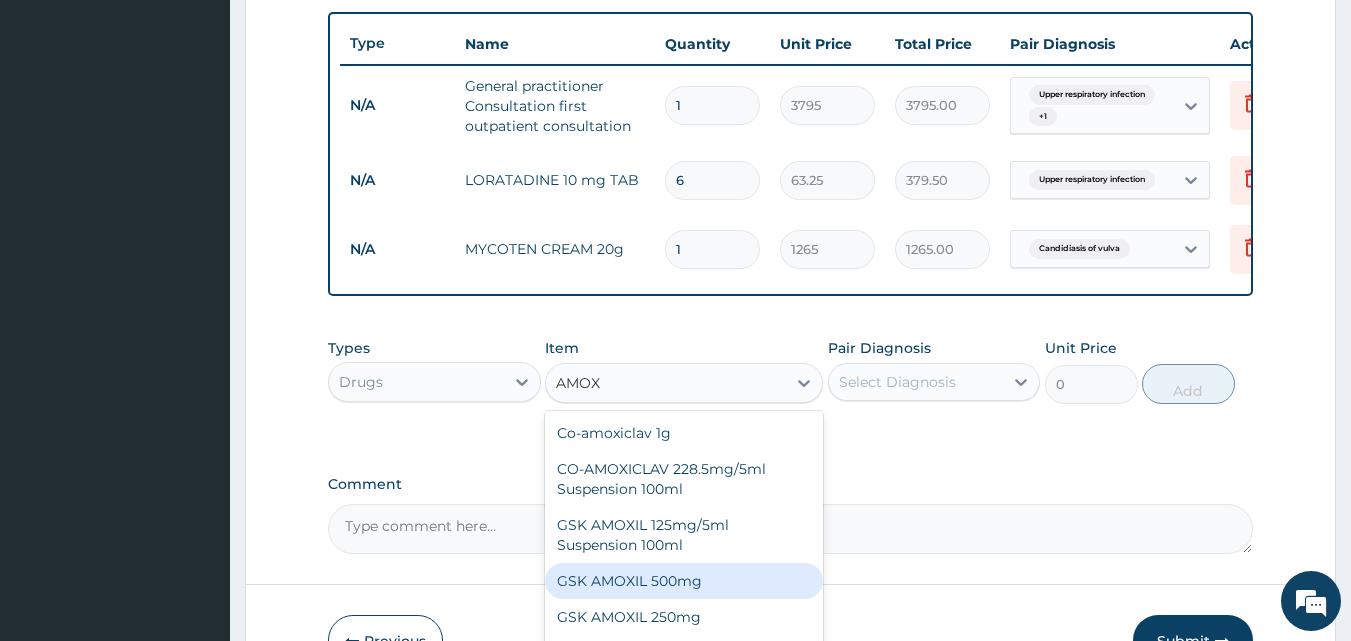click on "GSK AMOXIL 500mg" at bounding box center [684, 581] 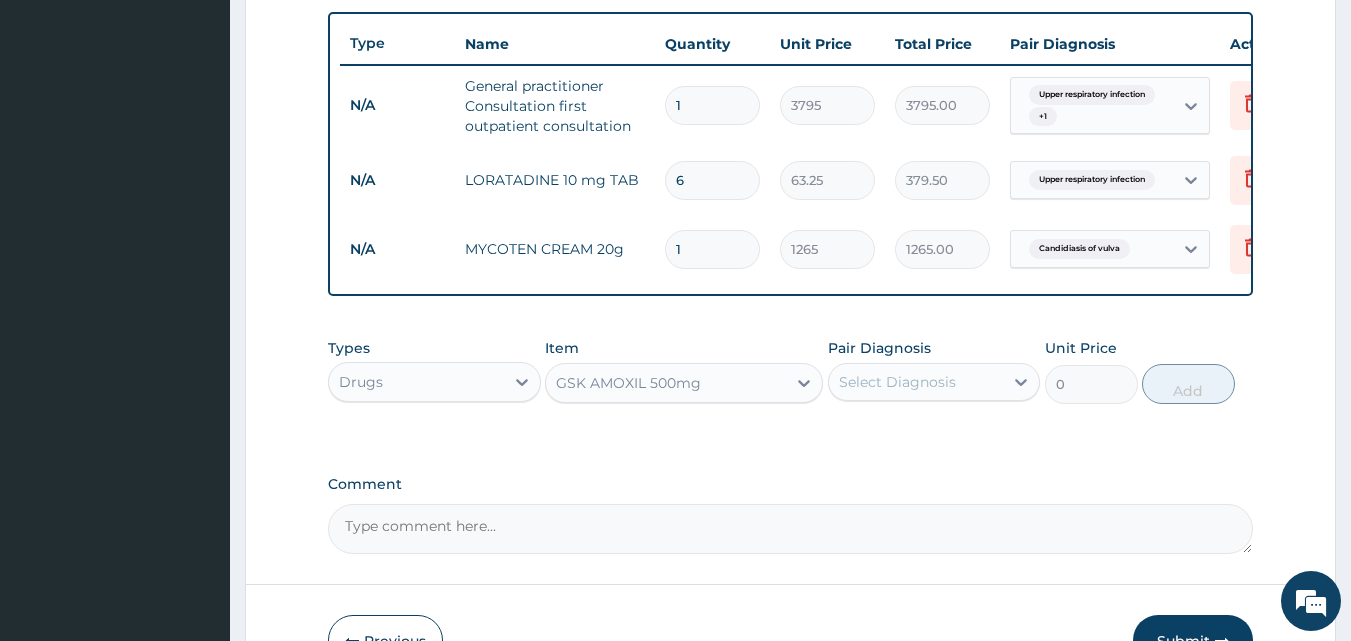 type 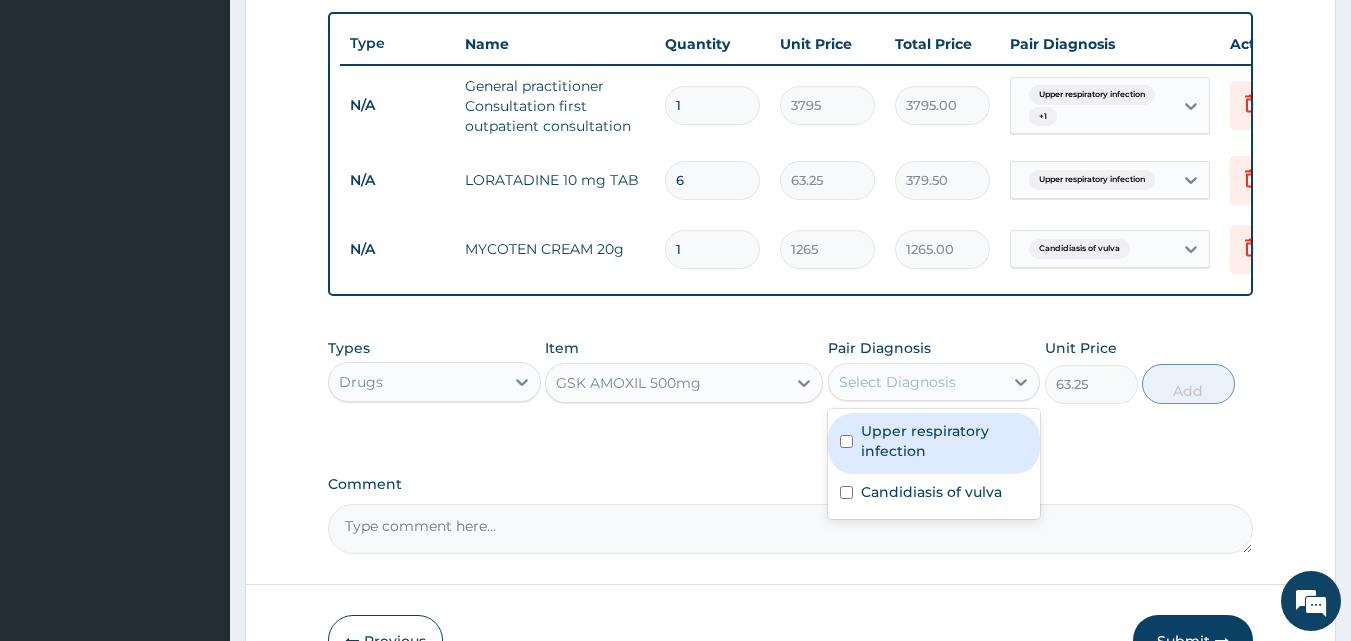 click on "Select Diagnosis" at bounding box center [916, 382] 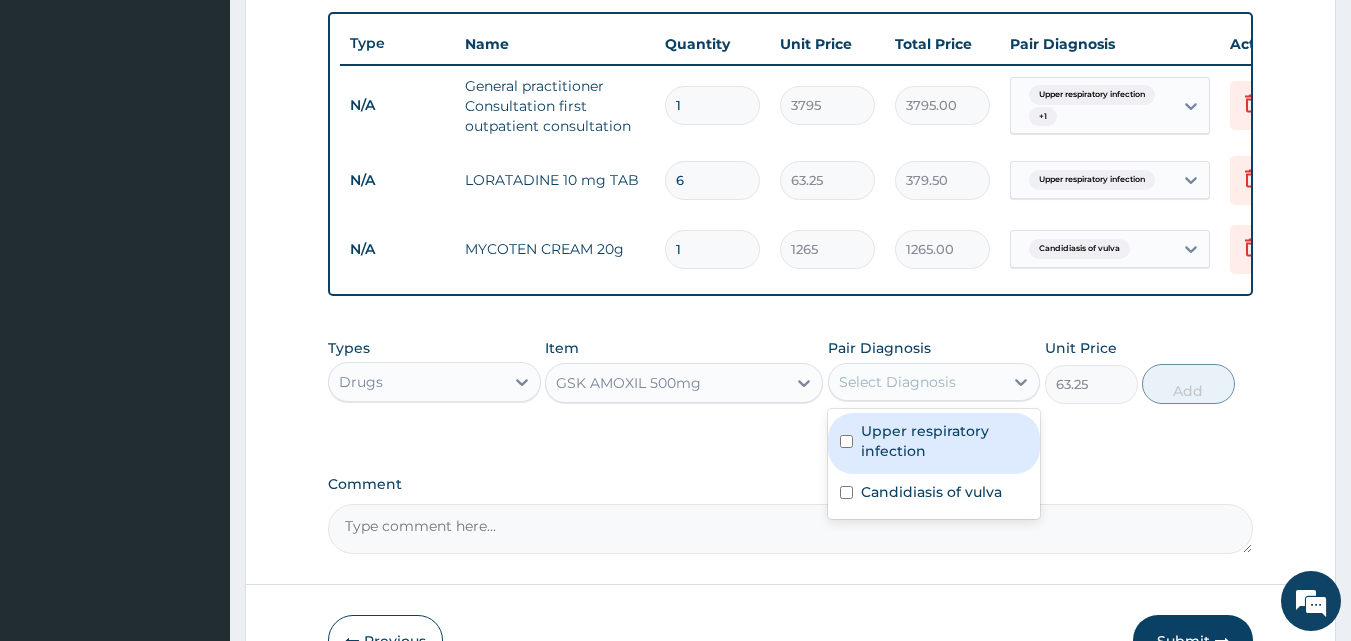 click on "Upper respiratory infection" at bounding box center (945, 441) 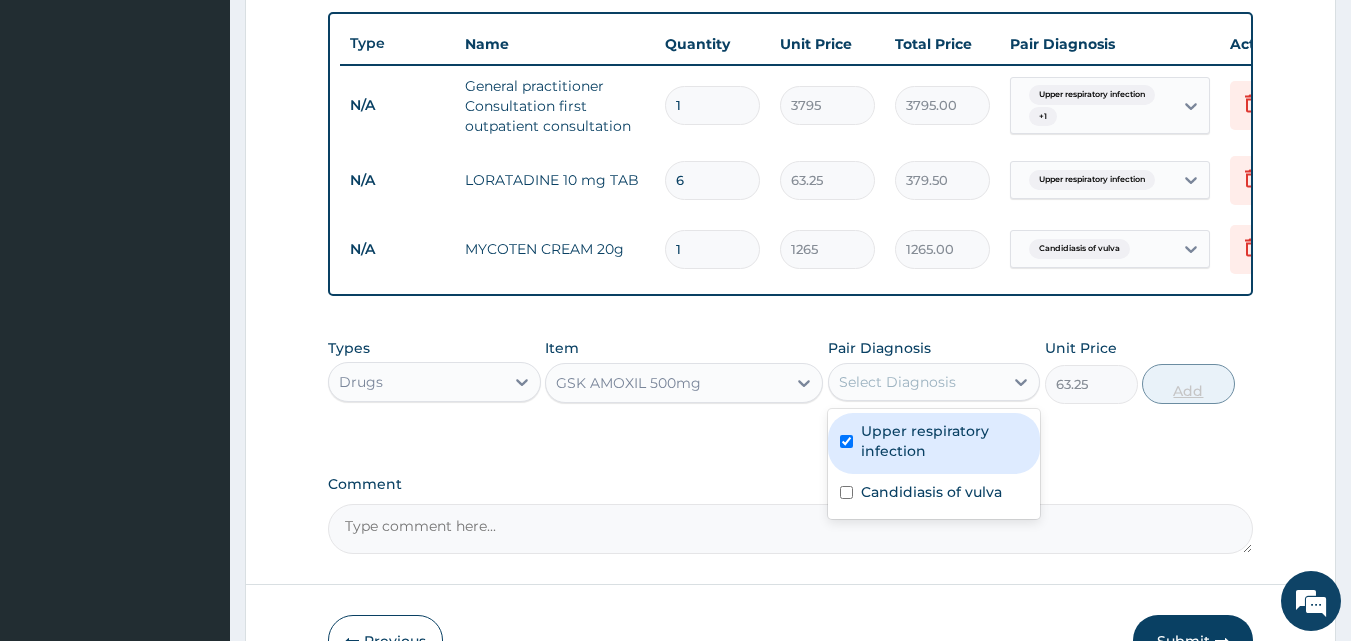 checkbox on "true" 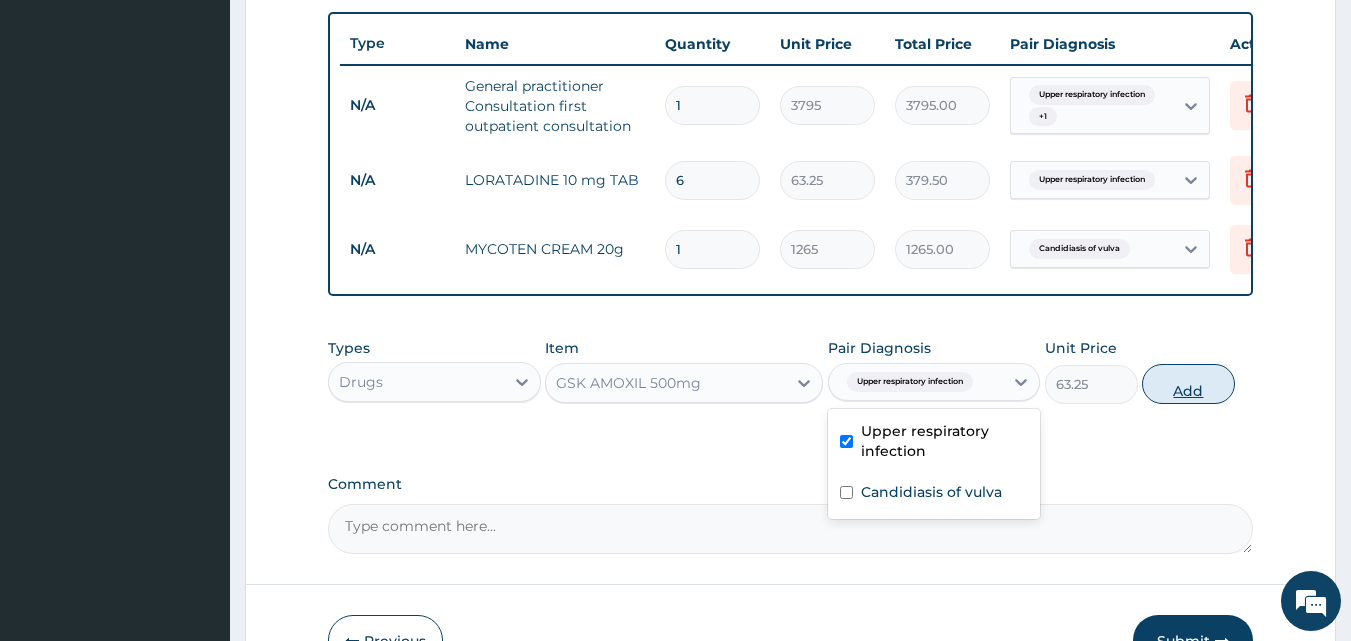 click on "Add" at bounding box center [1188, 384] 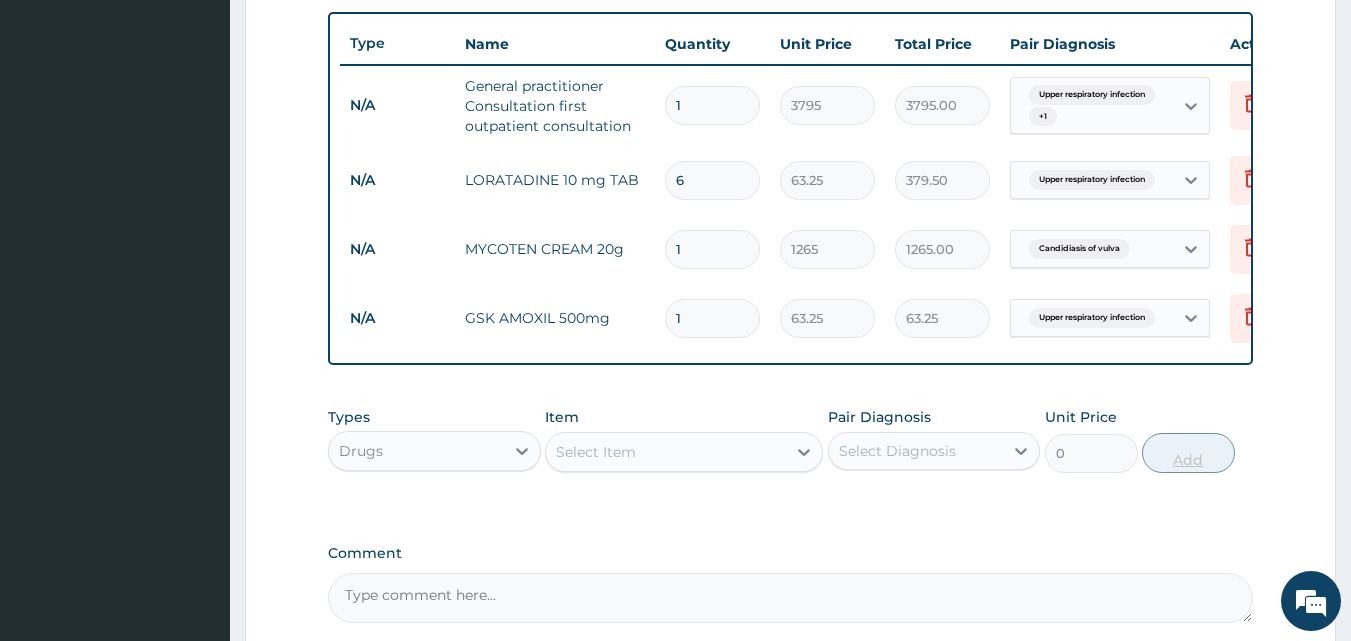 type on "15" 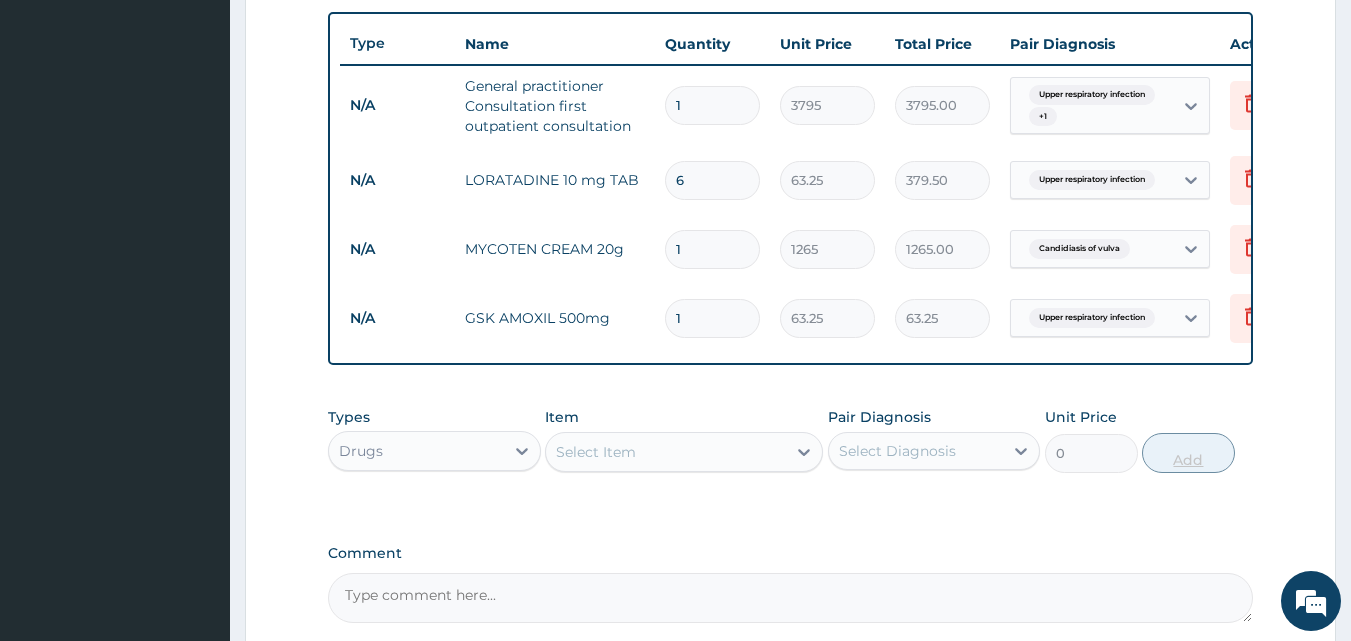type on "948.75" 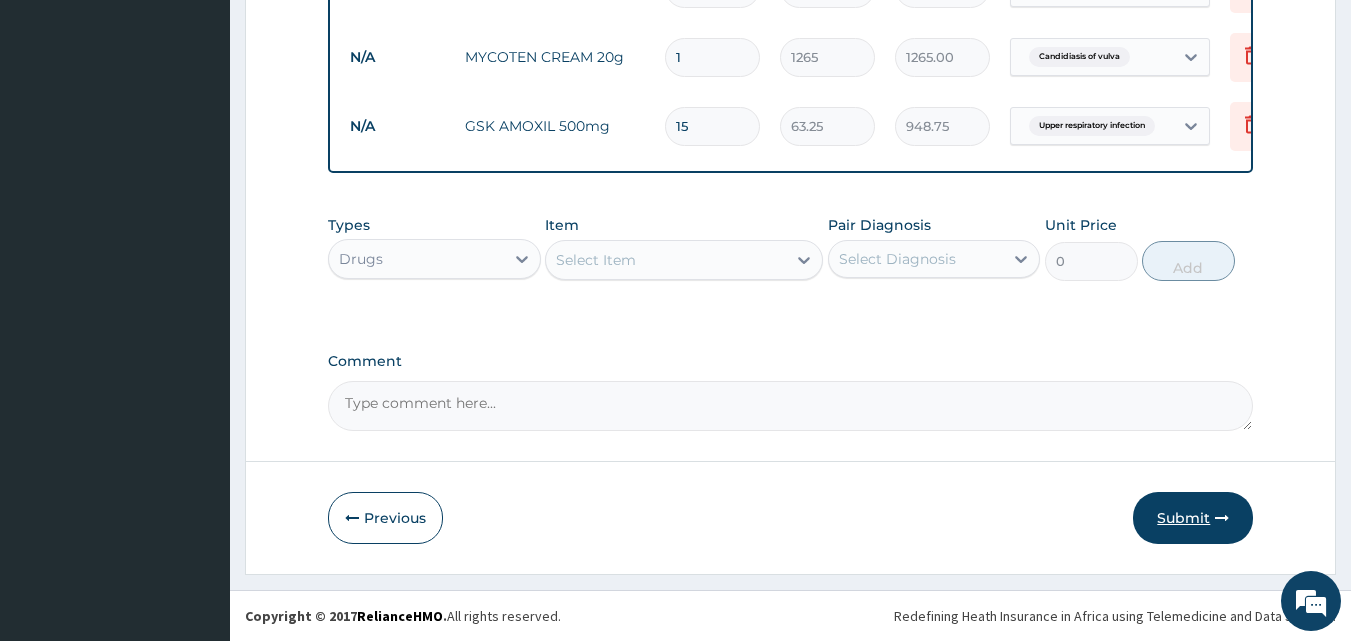 type on "15" 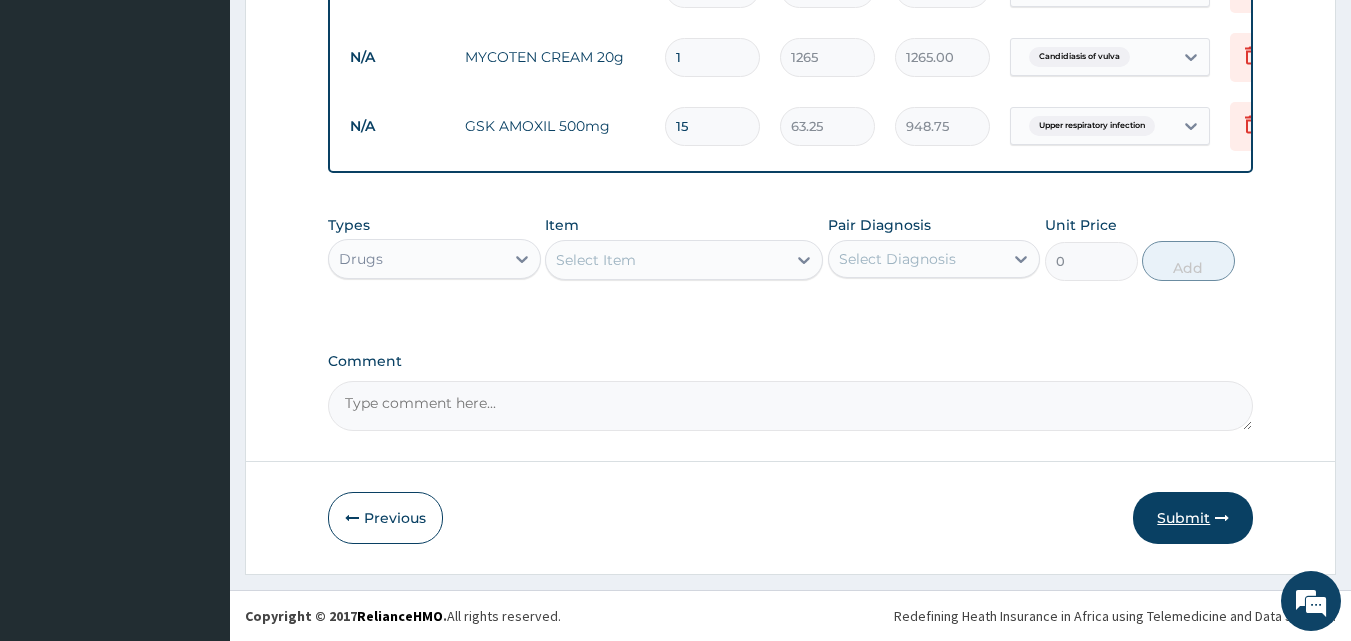 click on "Submit" at bounding box center (1193, 518) 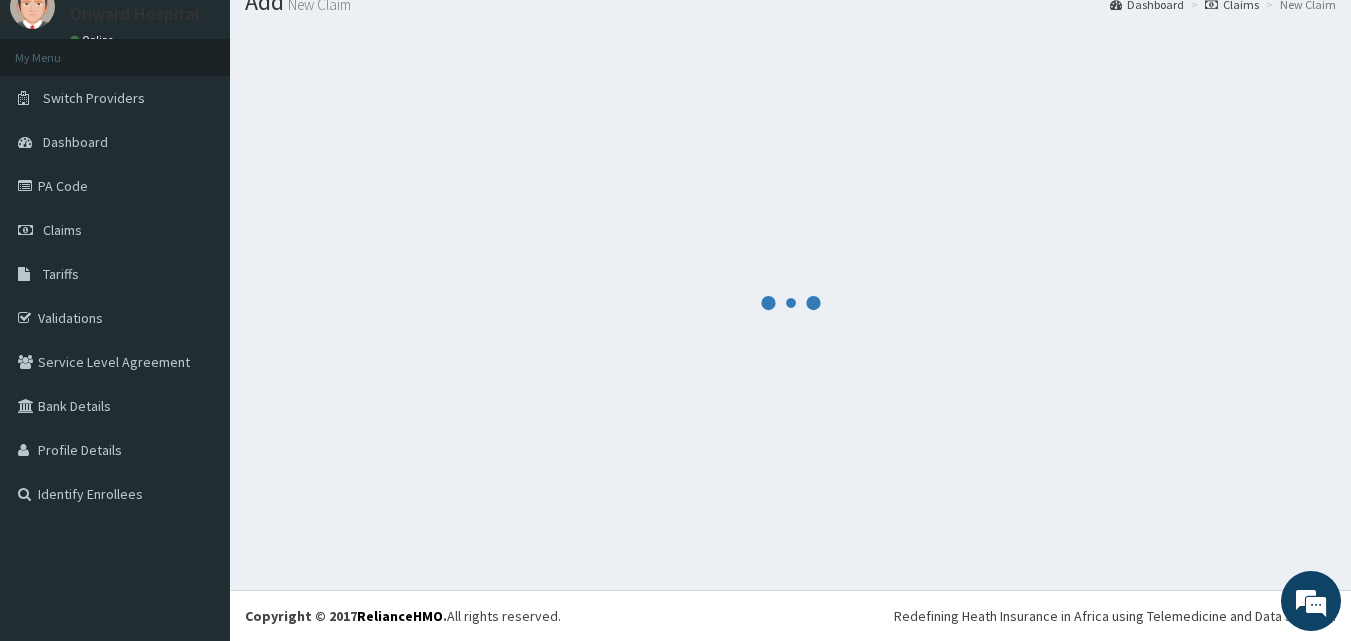scroll, scrollTop: 939, scrollLeft: 0, axis: vertical 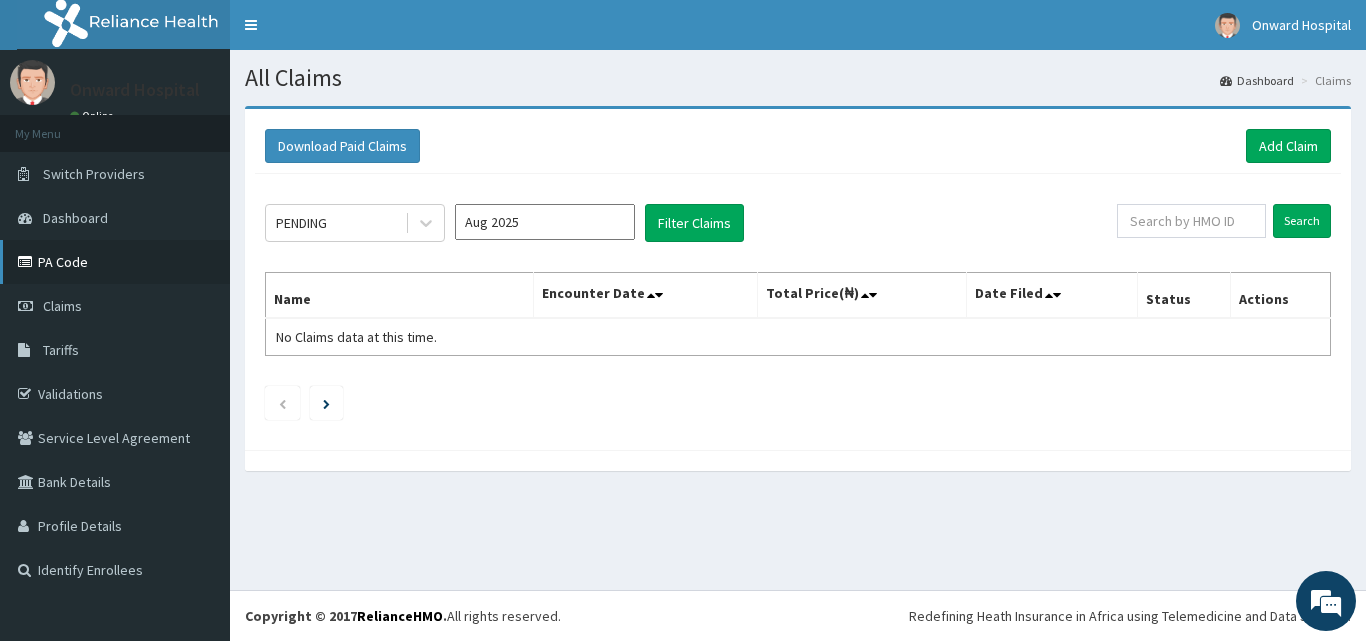 click on "PA Code" at bounding box center [115, 262] 